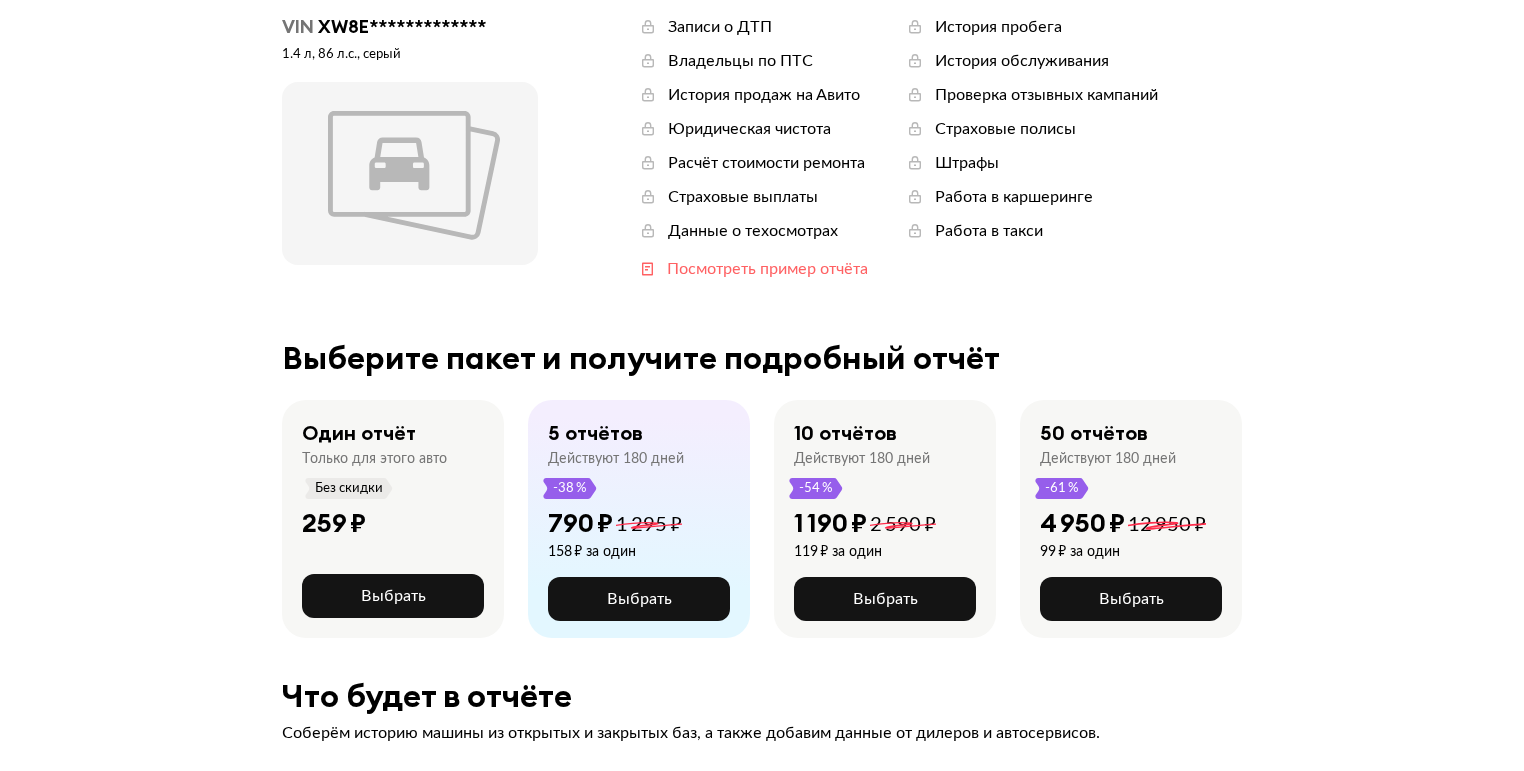 scroll, scrollTop: 0, scrollLeft: 0, axis: both 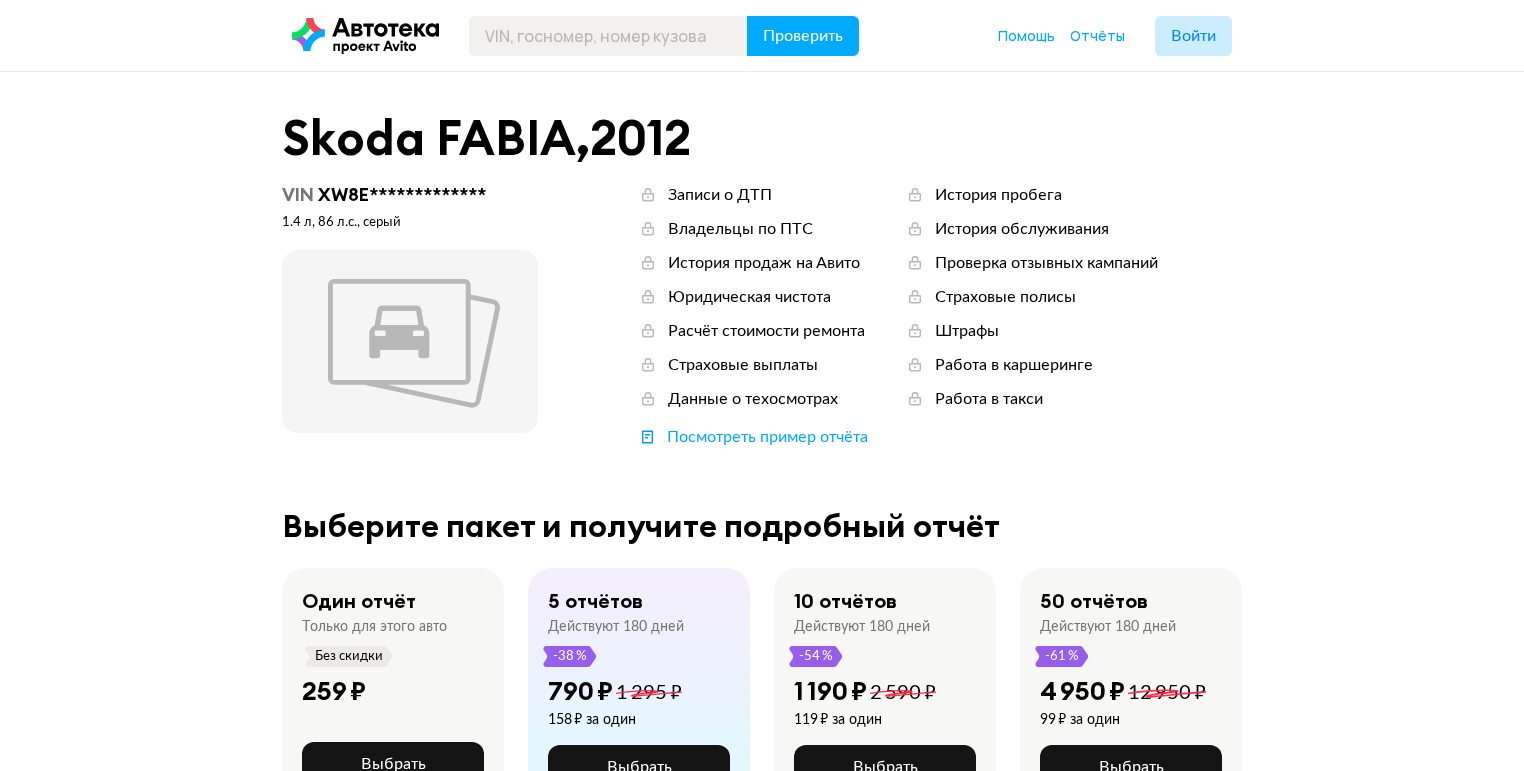 click at bounding box center [410, 341] 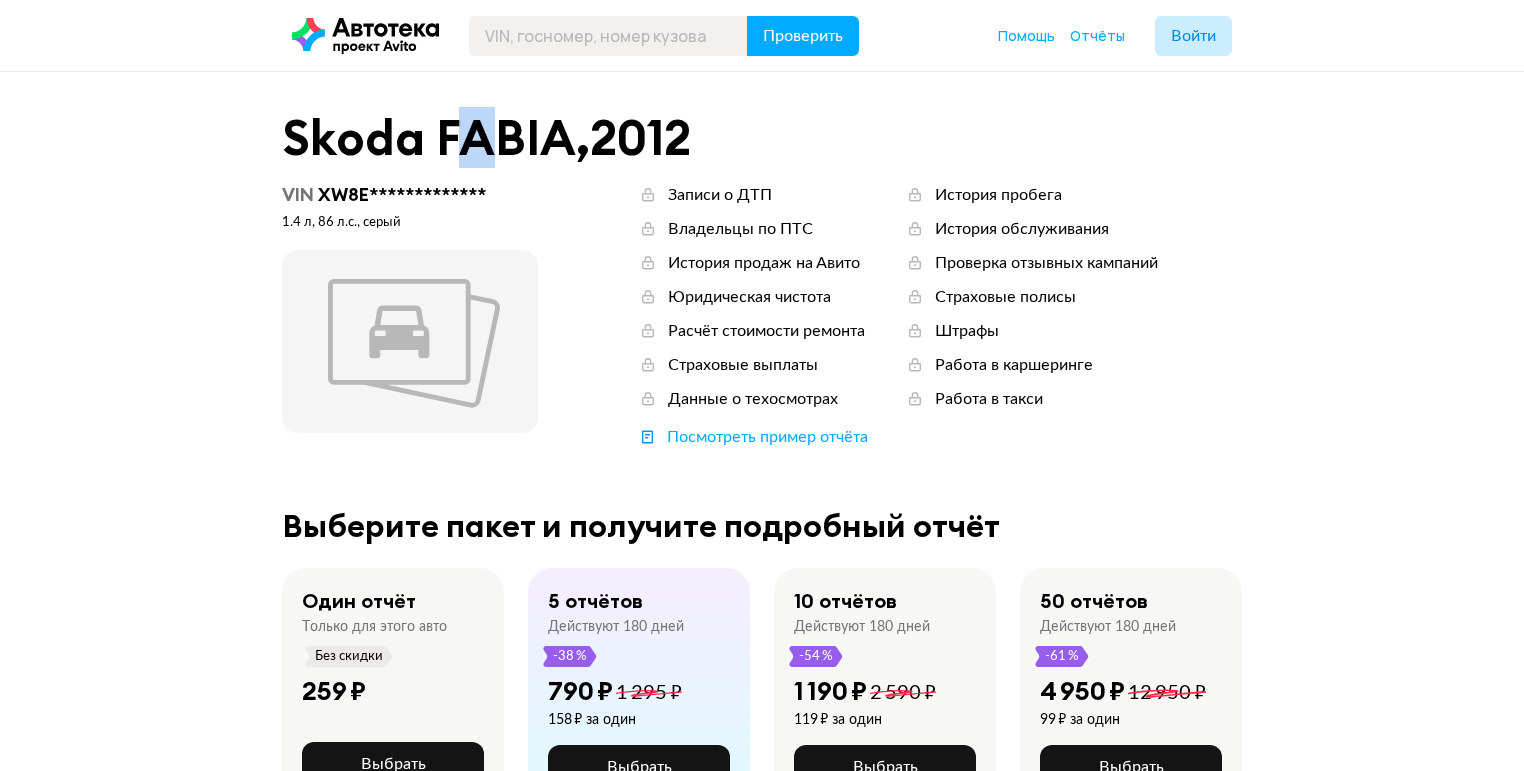 drag, startPoint x: 494, startPoint y: 136, endPoint x: 269, endPoint y: 166, distance: 226.9912 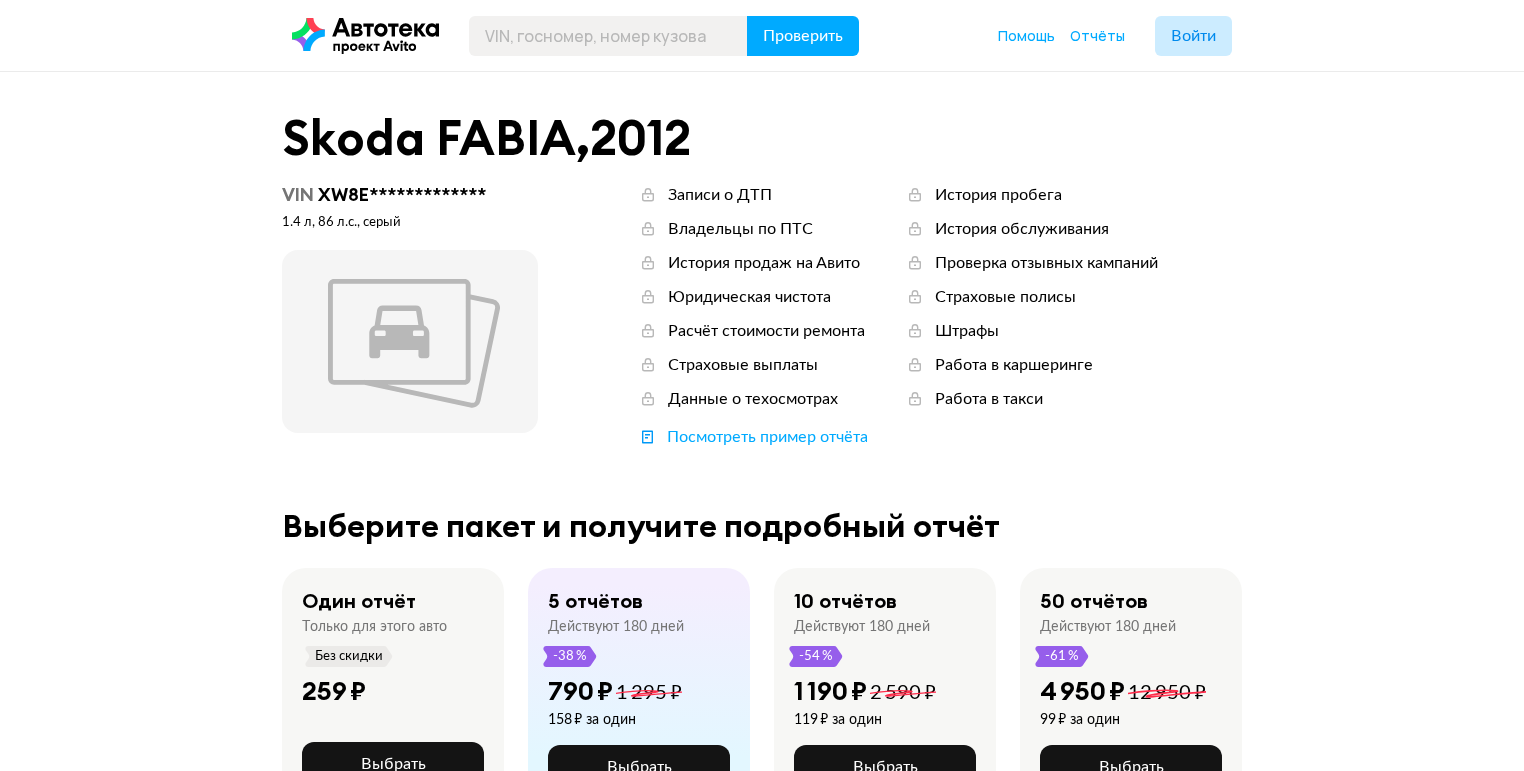 click on "**********" at bounding box center (762, 1419) 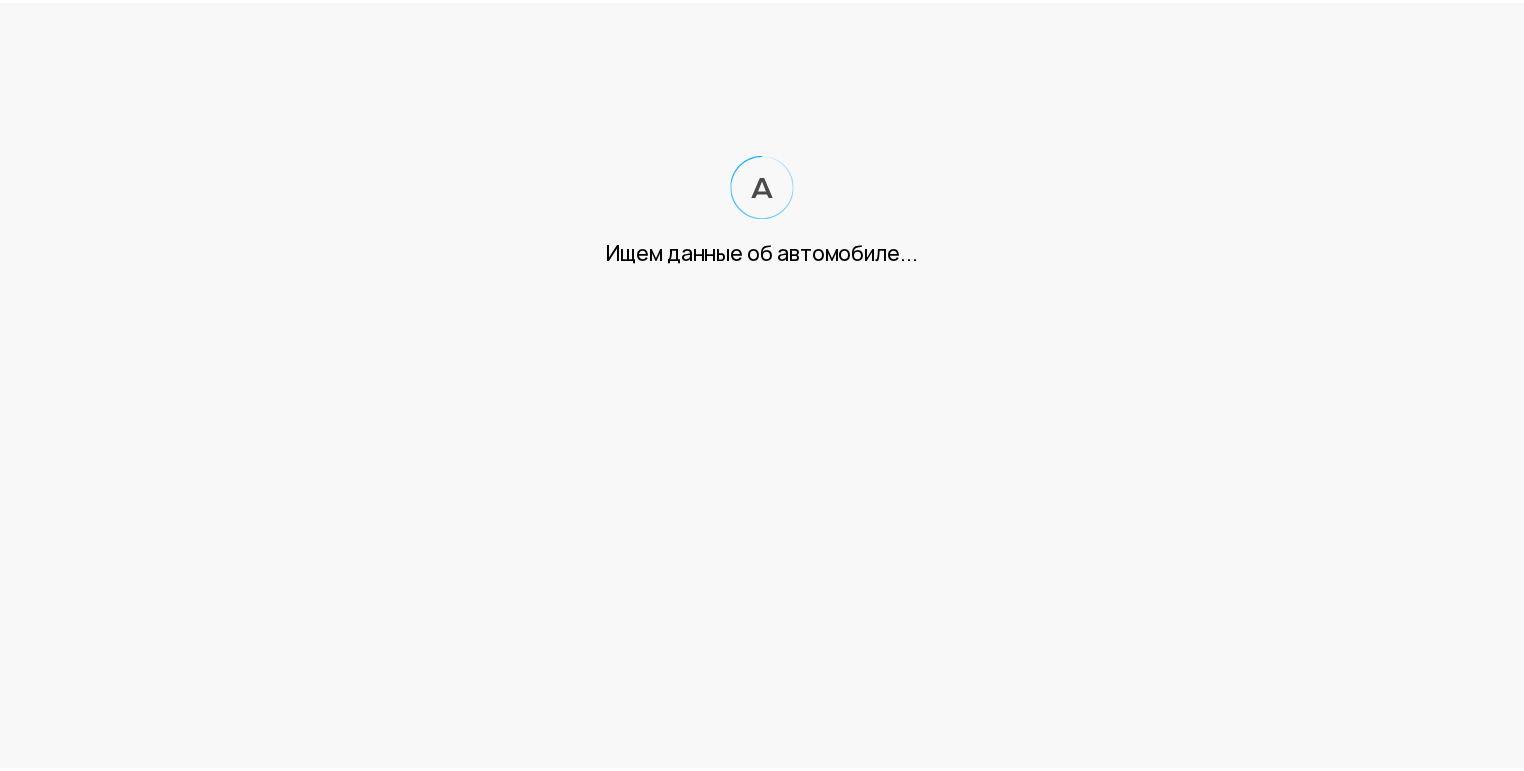 scroll, scrollTop: 0, scrollLeft: 0, axis: both 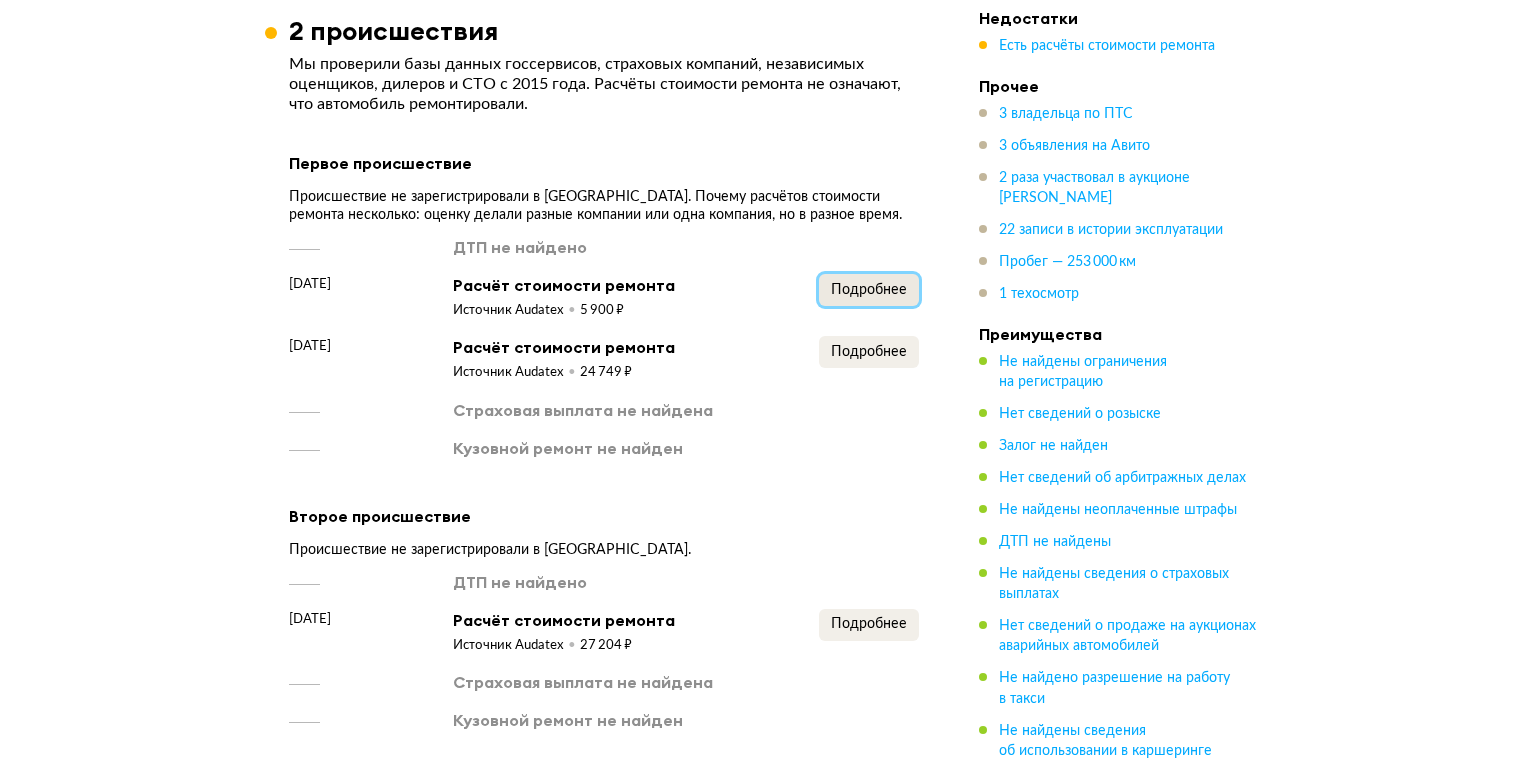 click on "Подробнее" at bounding box center [869, 290] 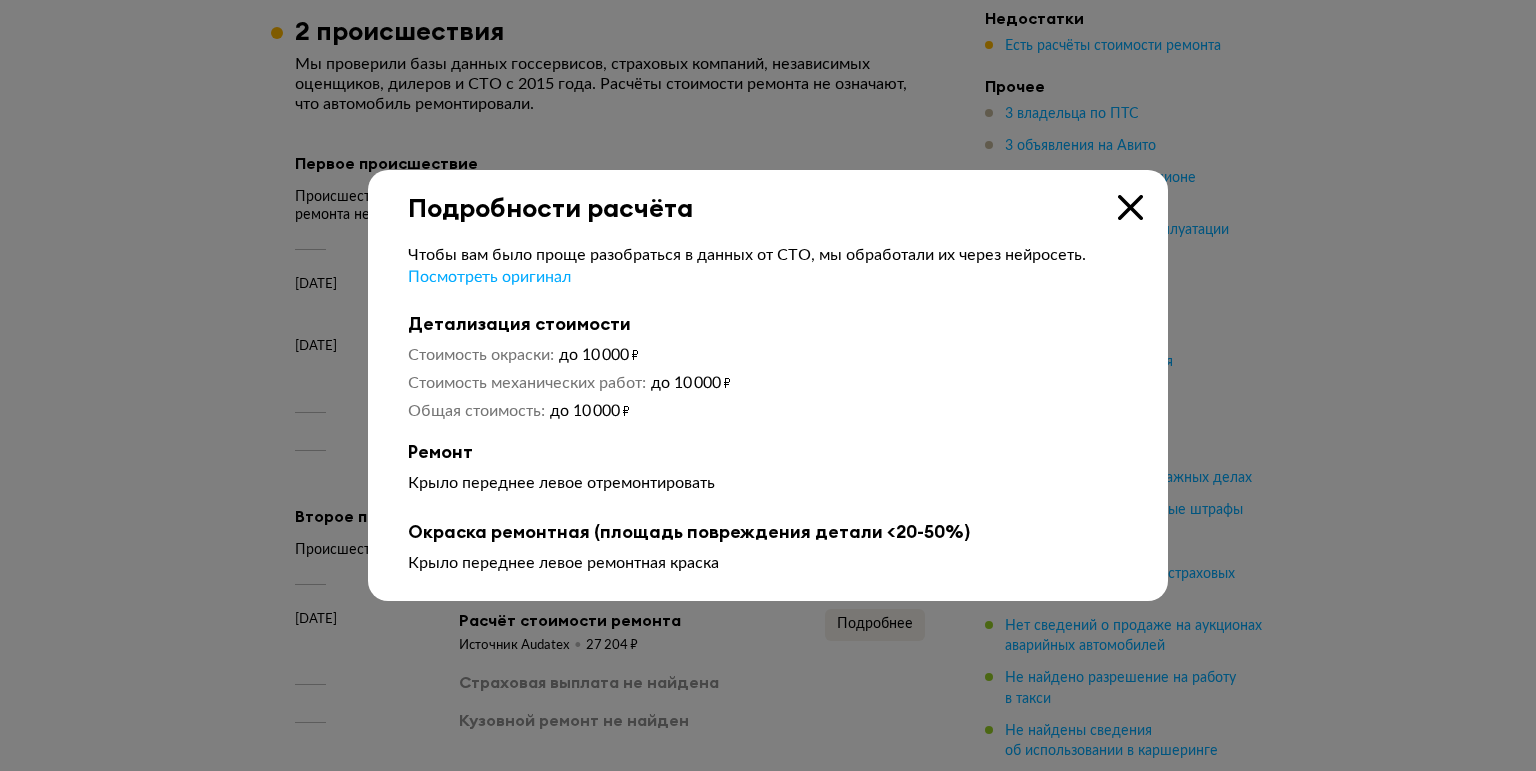 click at bounding box center (1130, 207) 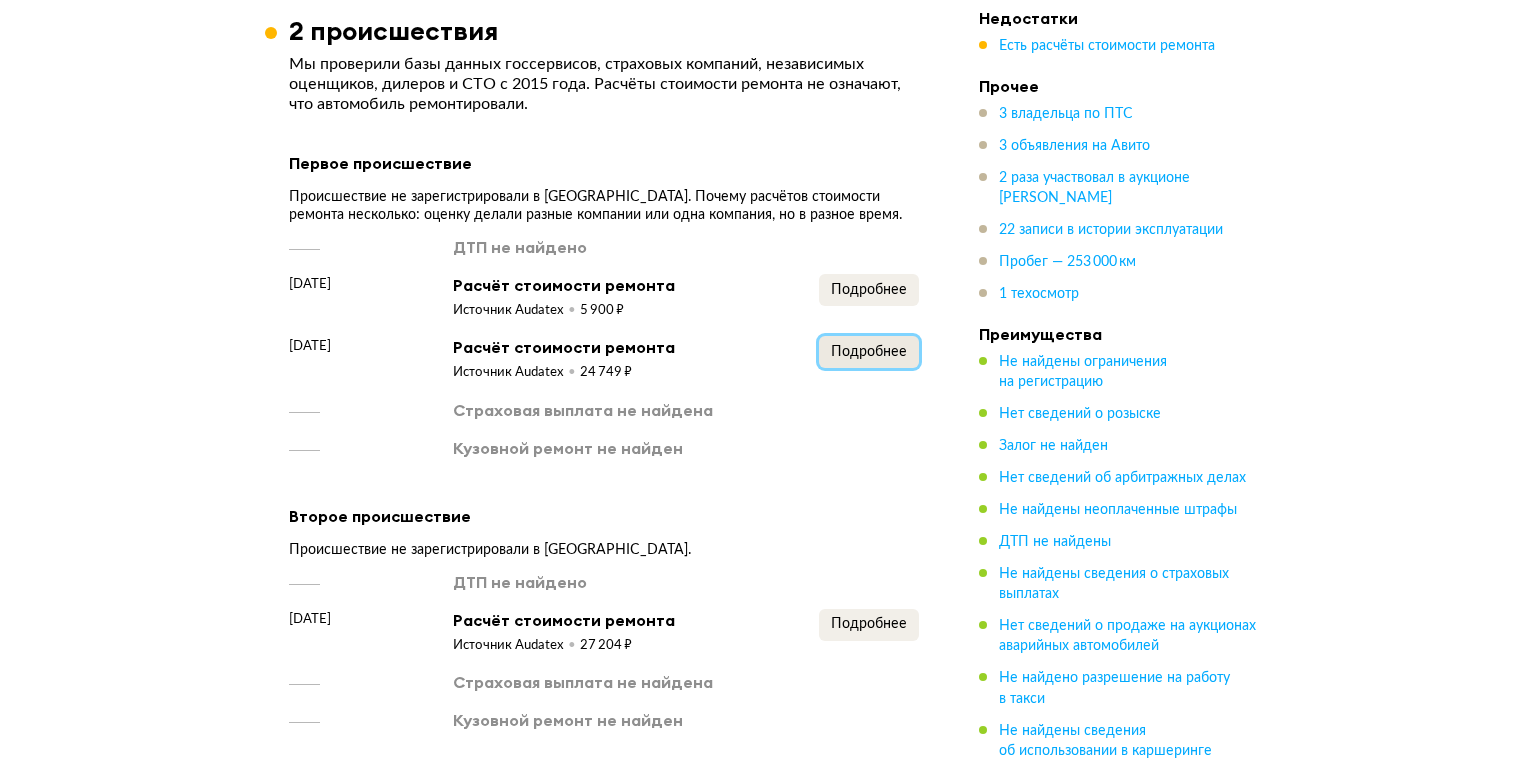 click on "Подробнее" at bounding box center (869, 352) 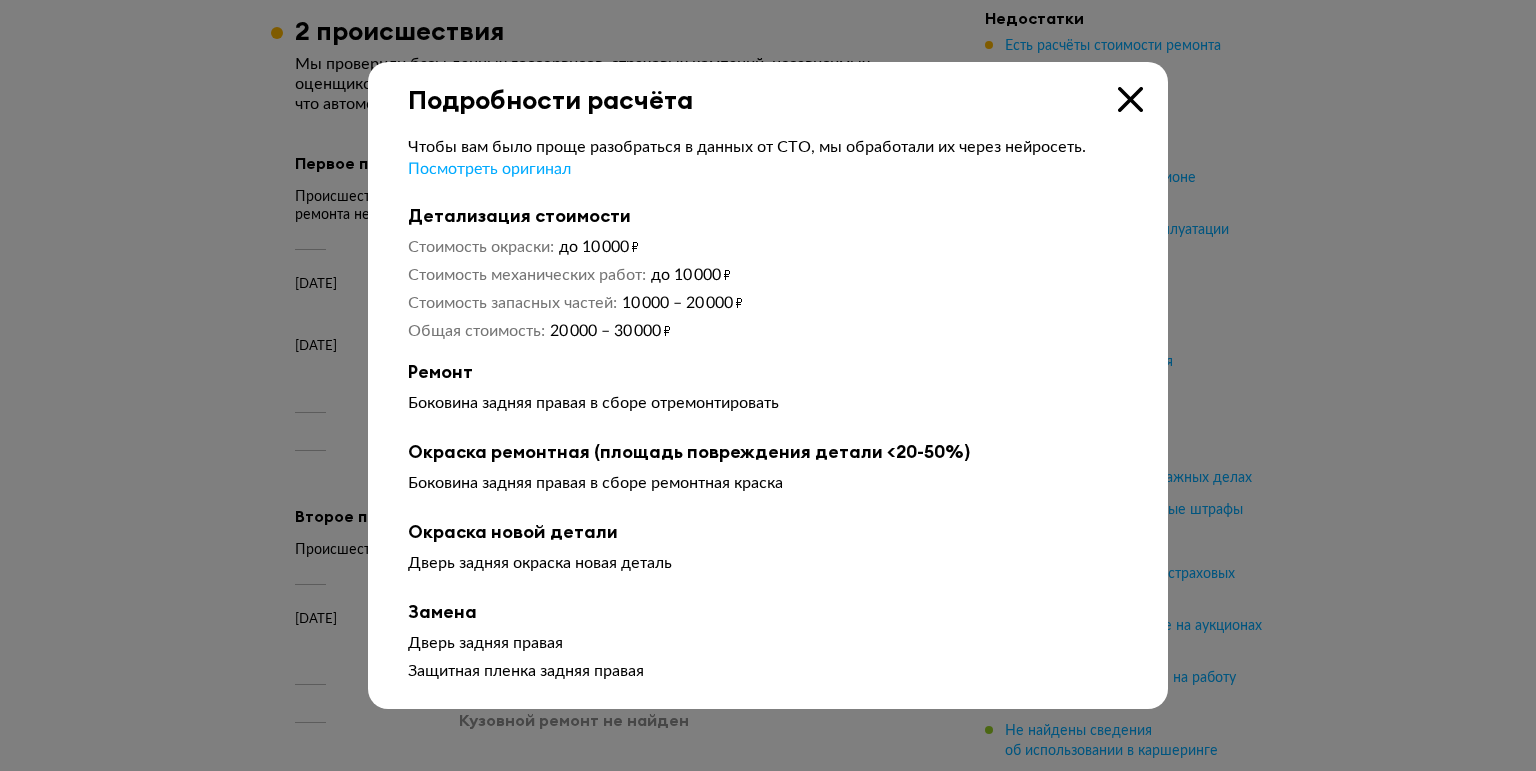 click at bounding box center (1130, 99) 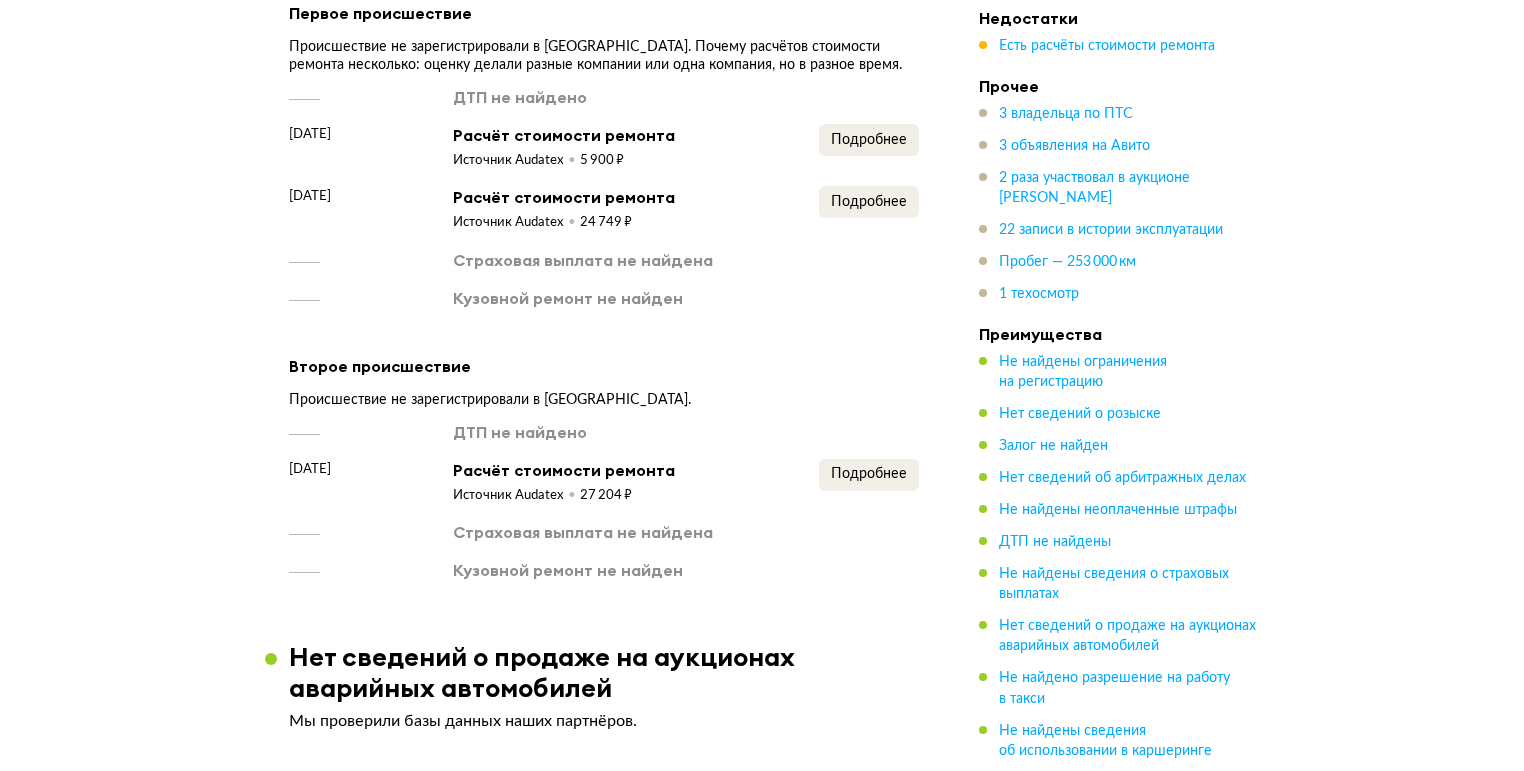 scroll, scrollTop: 3280, scrollLeft: 0, axis: vertical 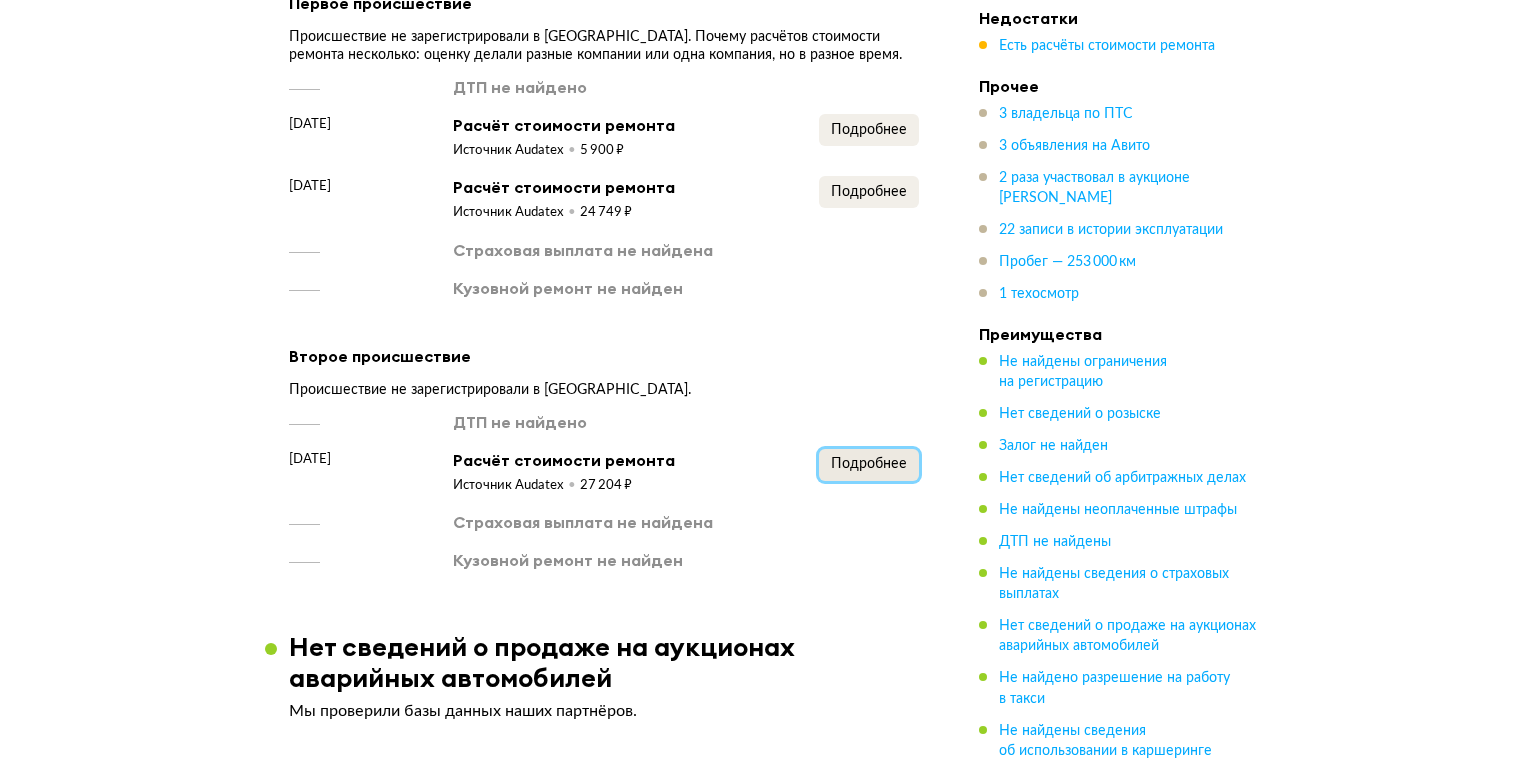 click on "Подробнее" at bounding box center [869, 464] 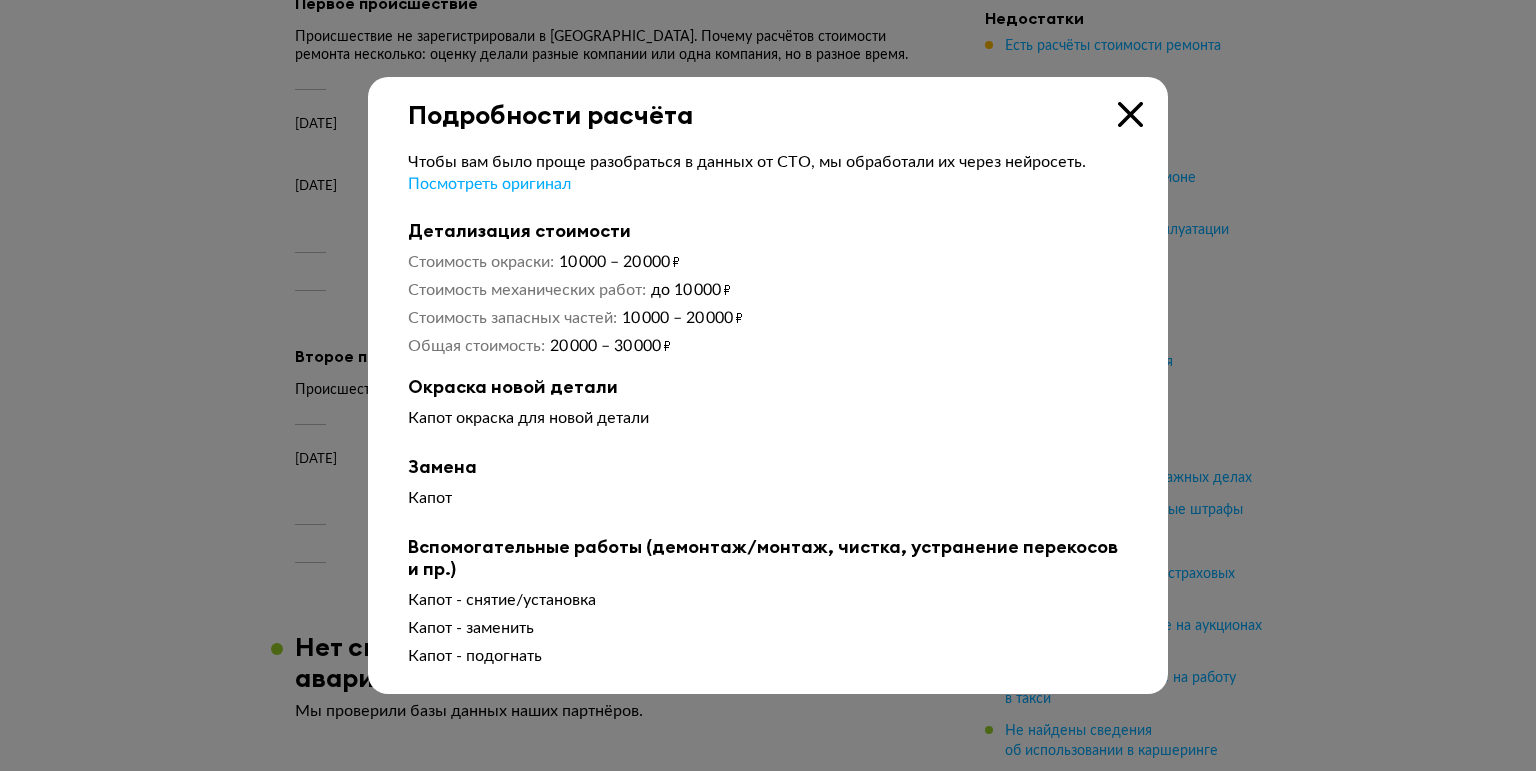 click at bounding box center (1130, 114) 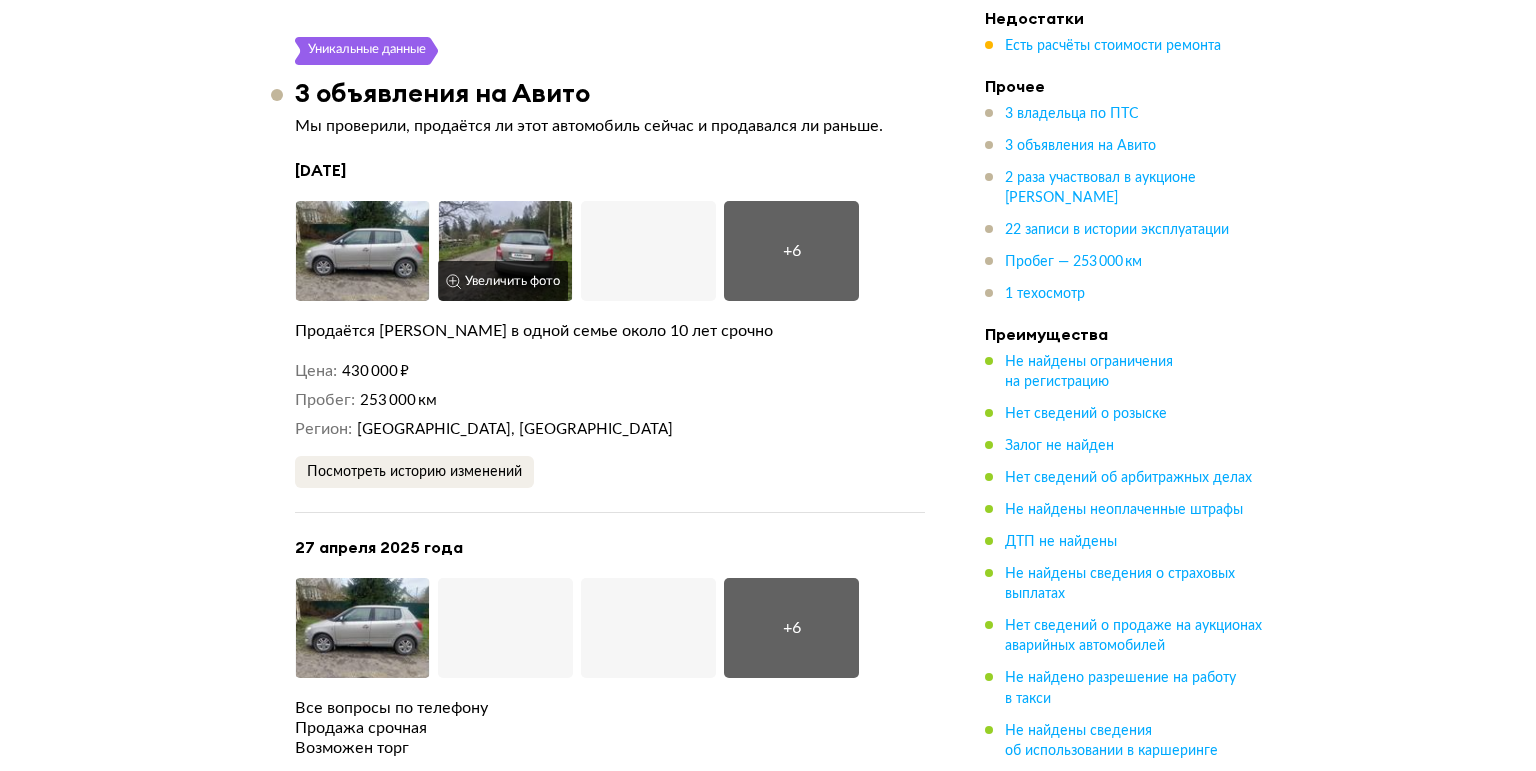 scroll, scrollTop: 4560, scrollLeft: 0, axis: vertical 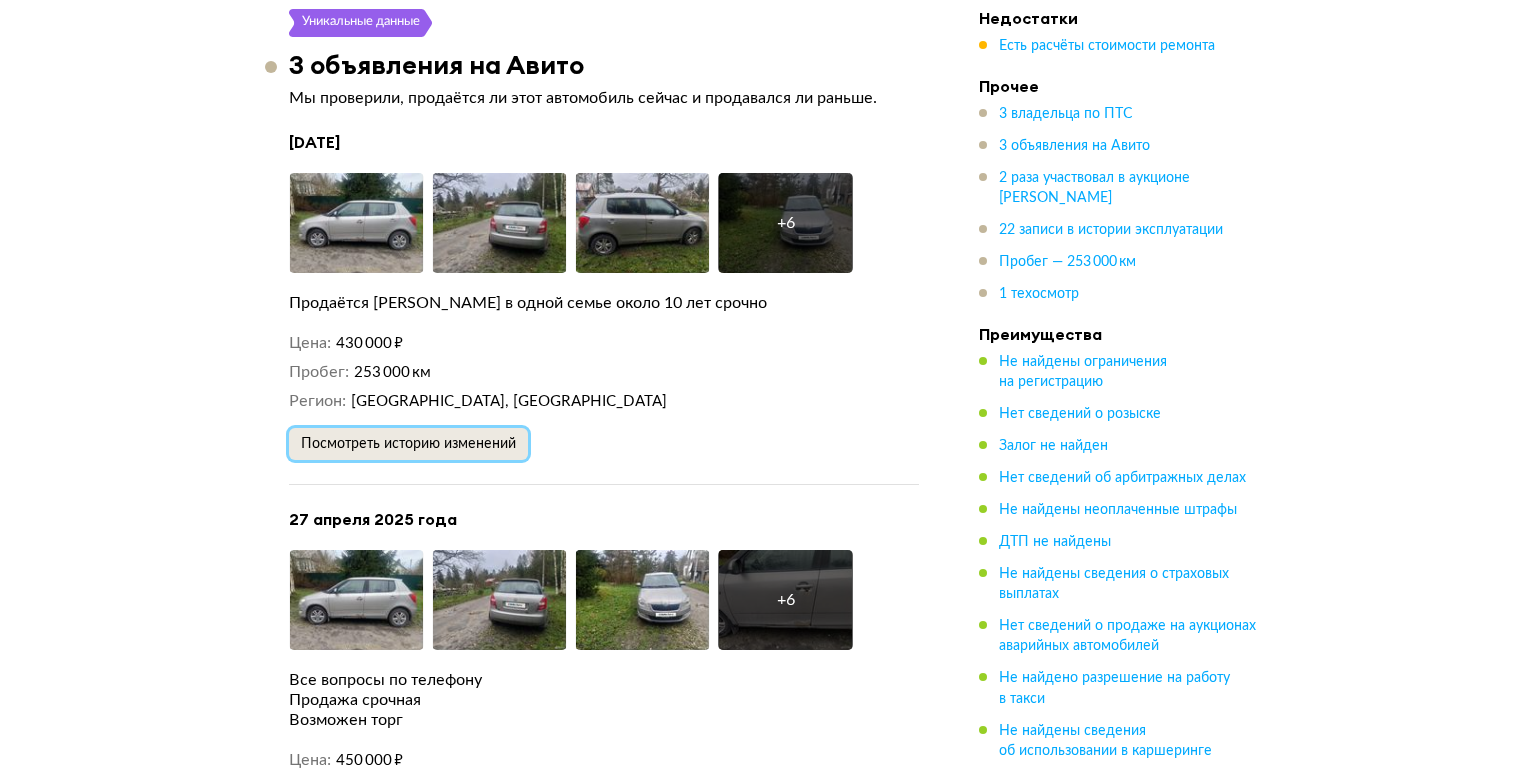click on "Посмотреть историю изменений" at bounding box center (408, 444) 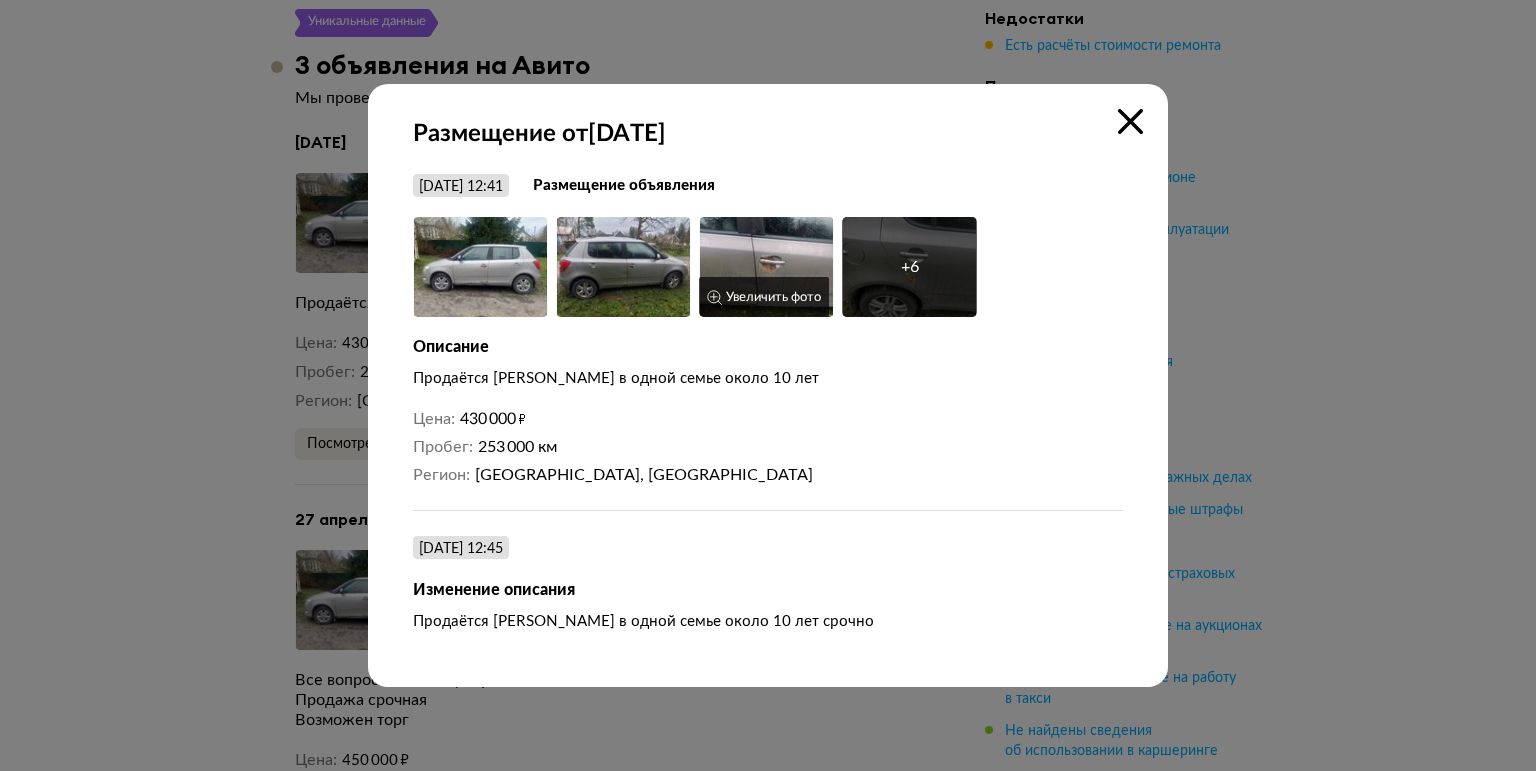 click at bounding box center (766, 267) 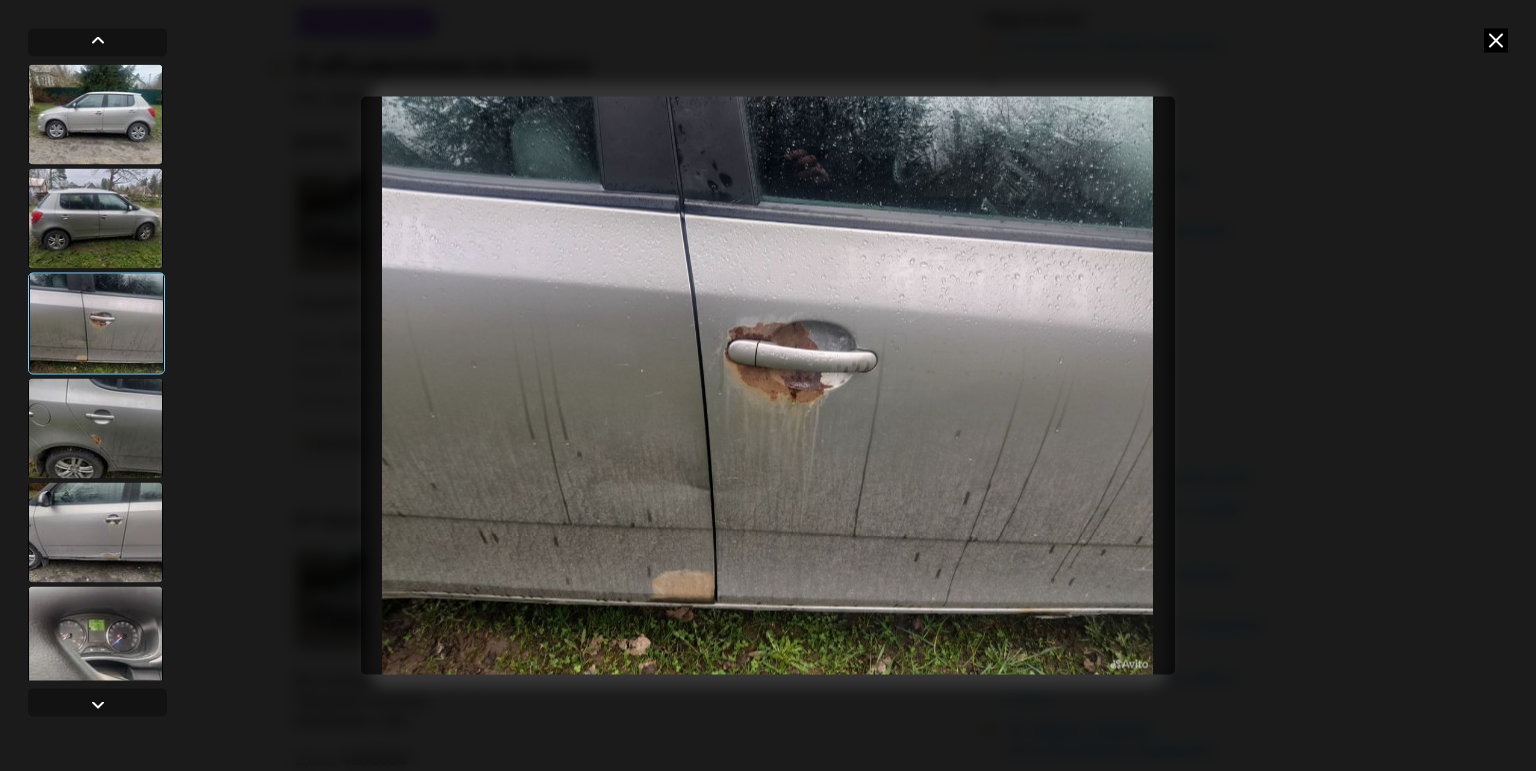 click at bounding box center [95, 114] 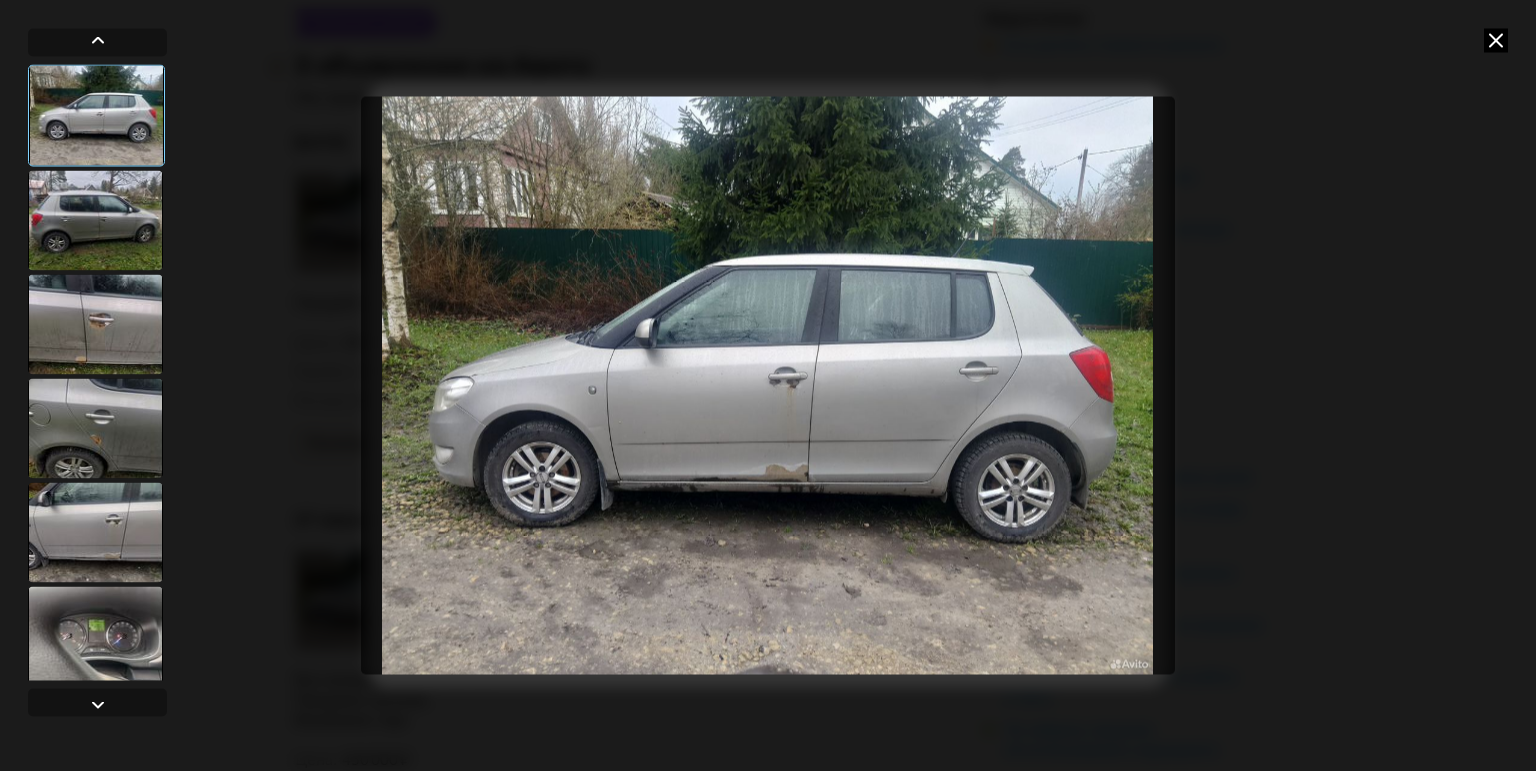 click at bounding box center [768, 385] 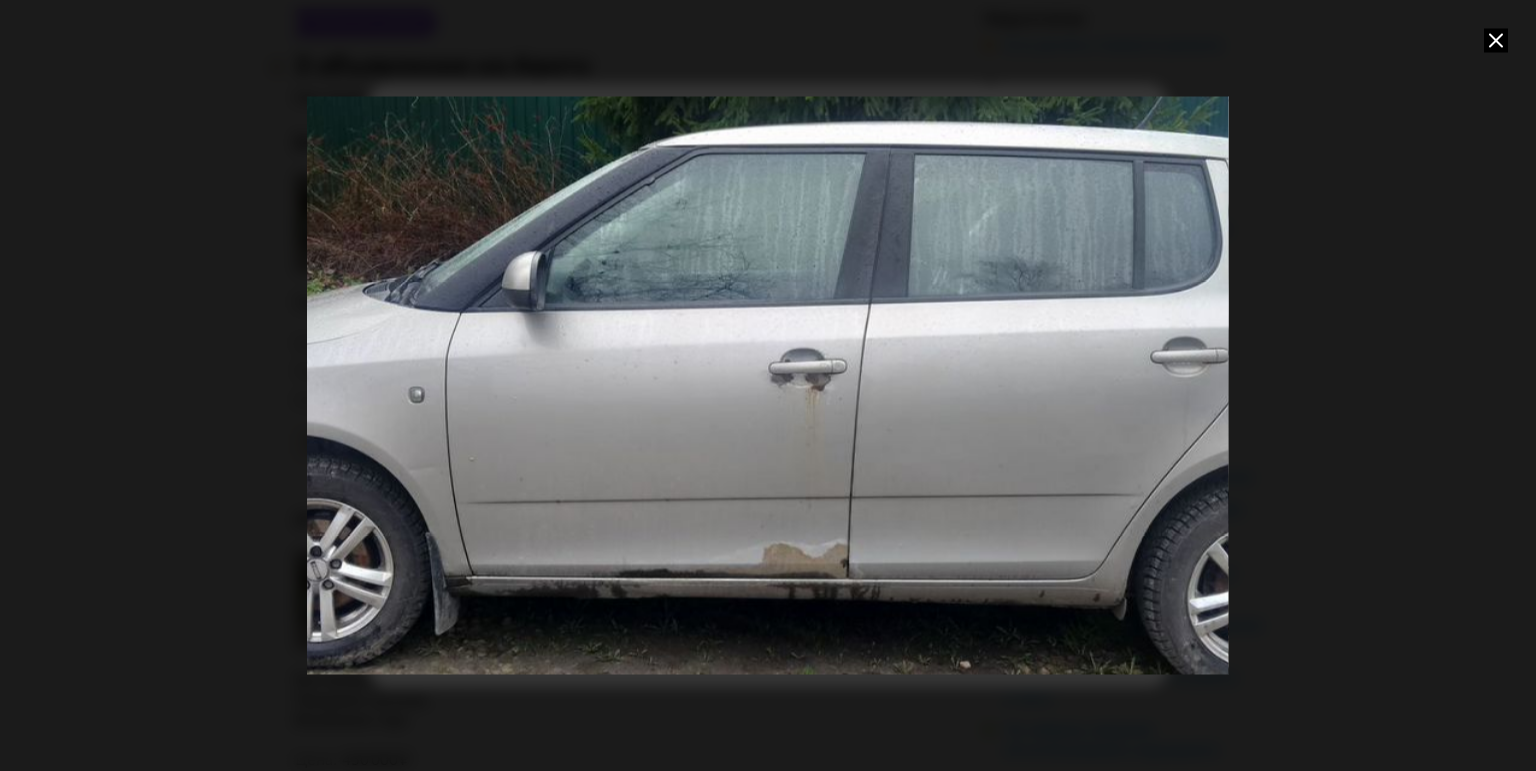click at bounding box center (767, 385) 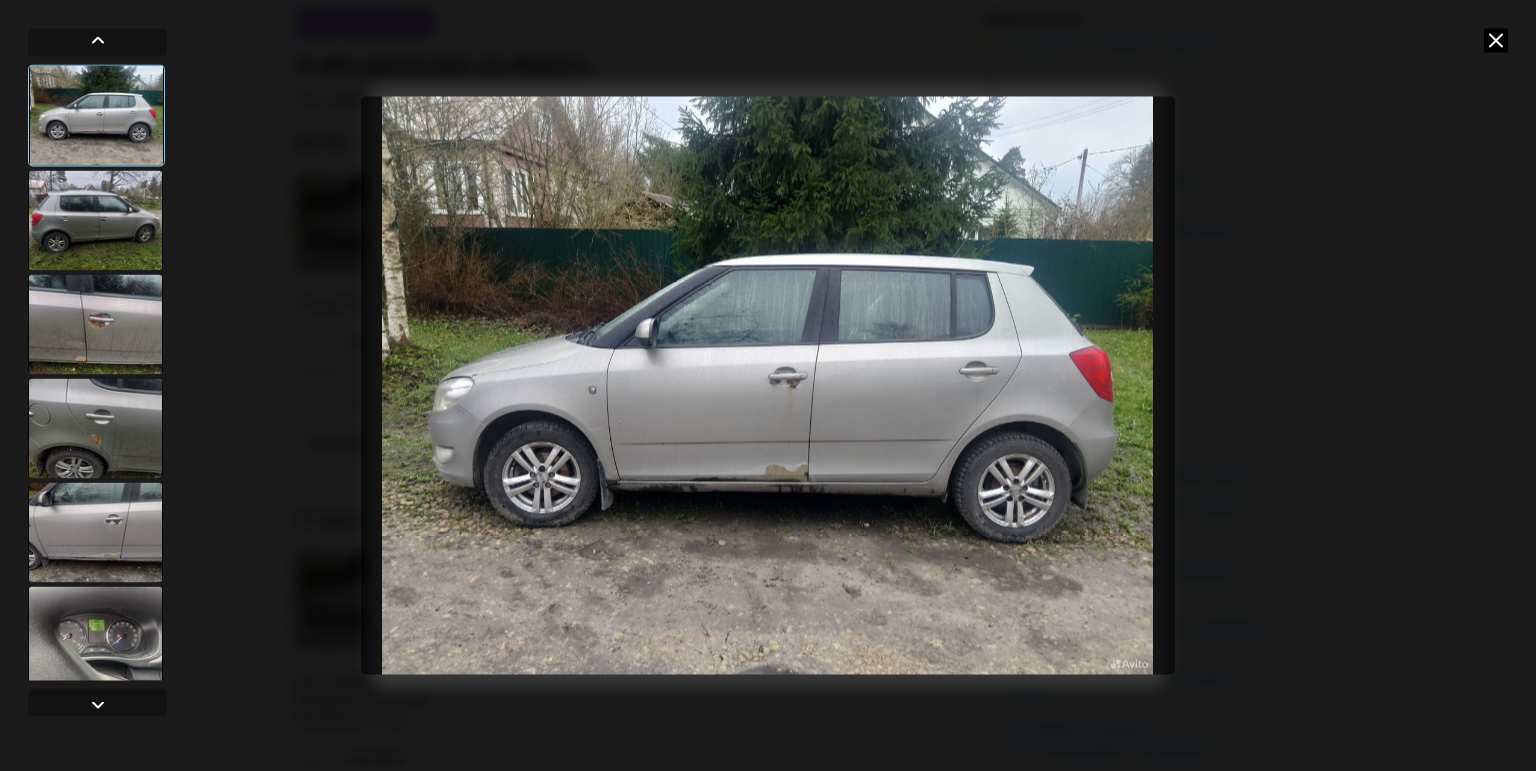 click at bounding box center (95, 220) 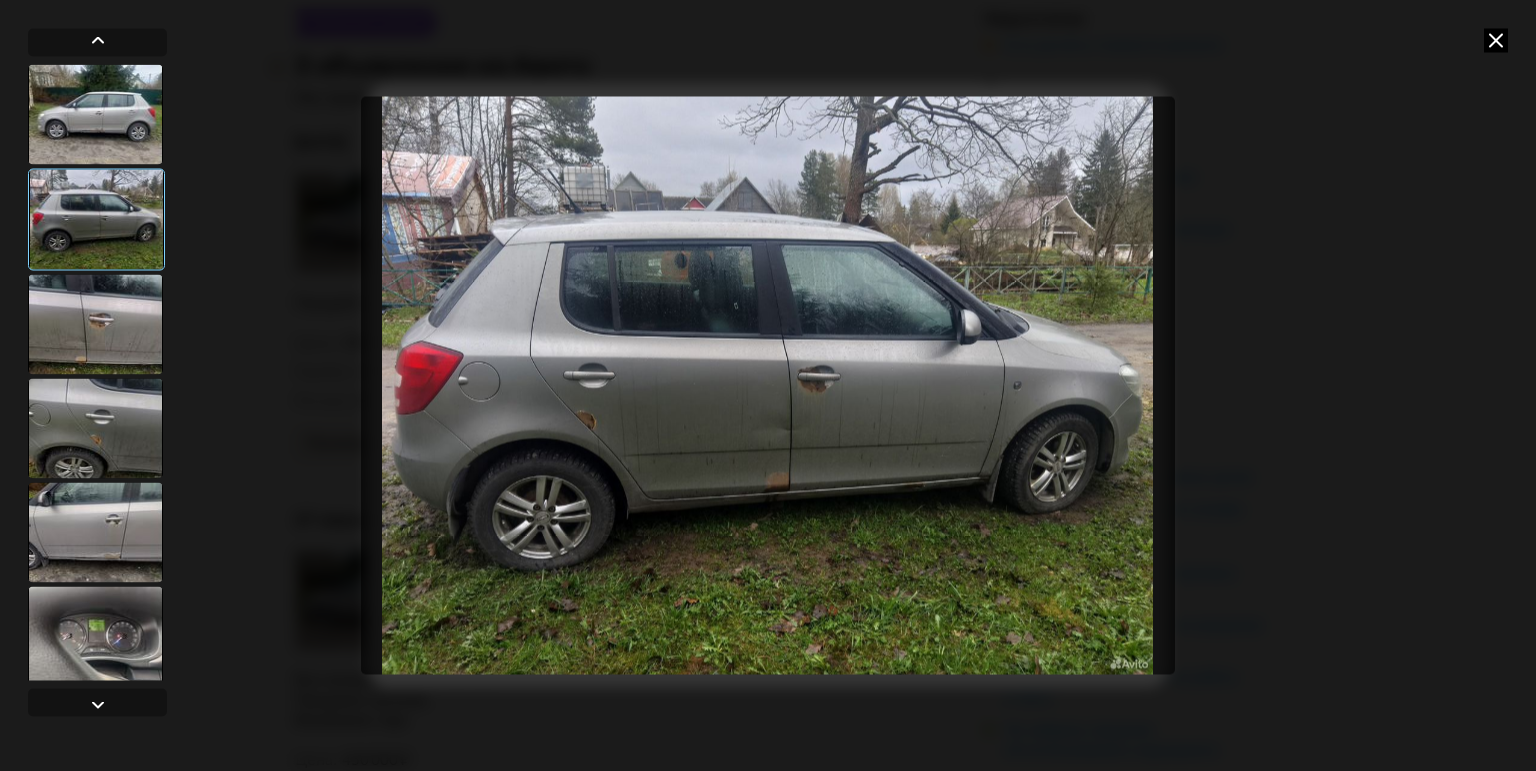 click at bounding box center (95, 324) 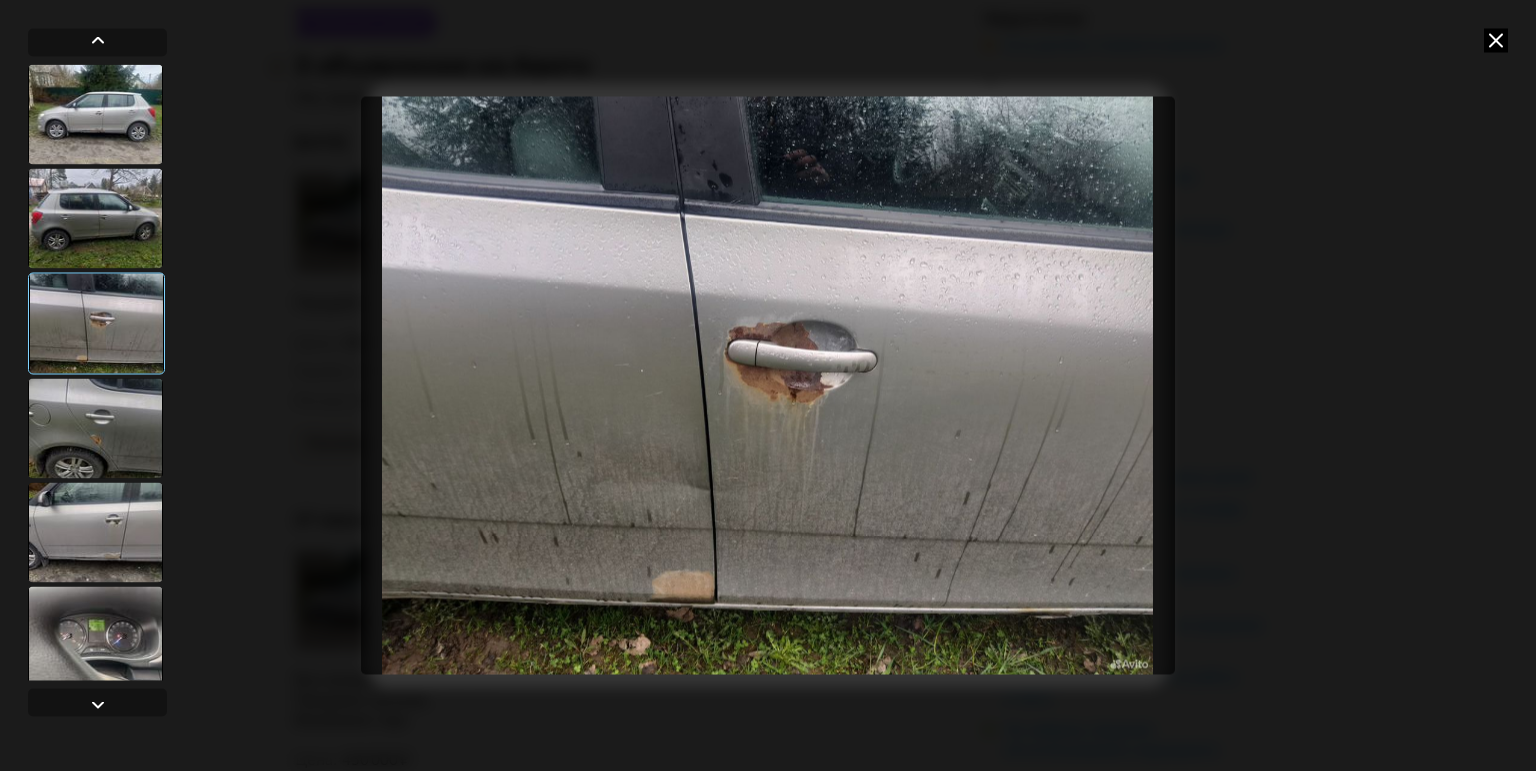 click at bounding box center (95, 428) 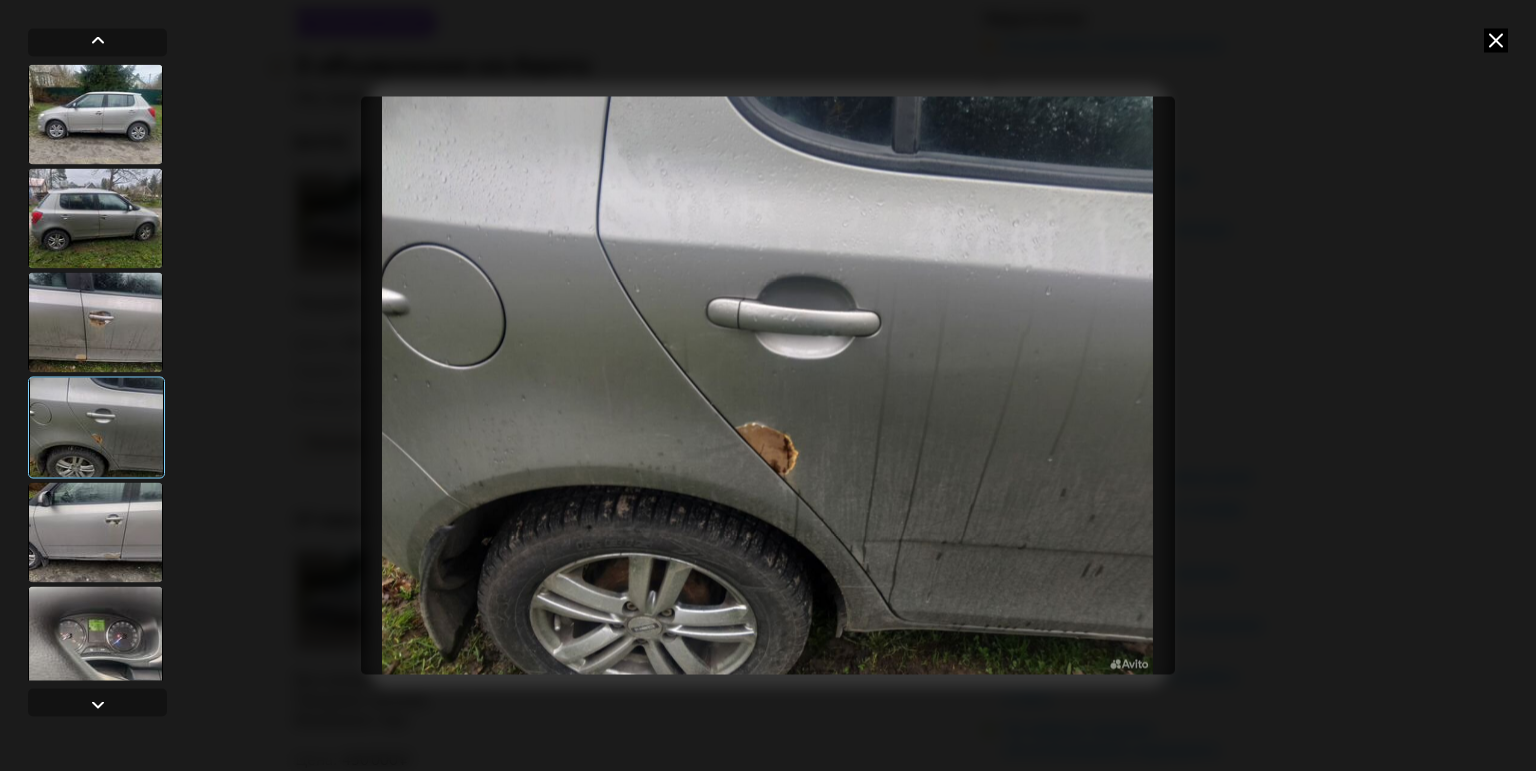 click at bounding box center (95, 532) 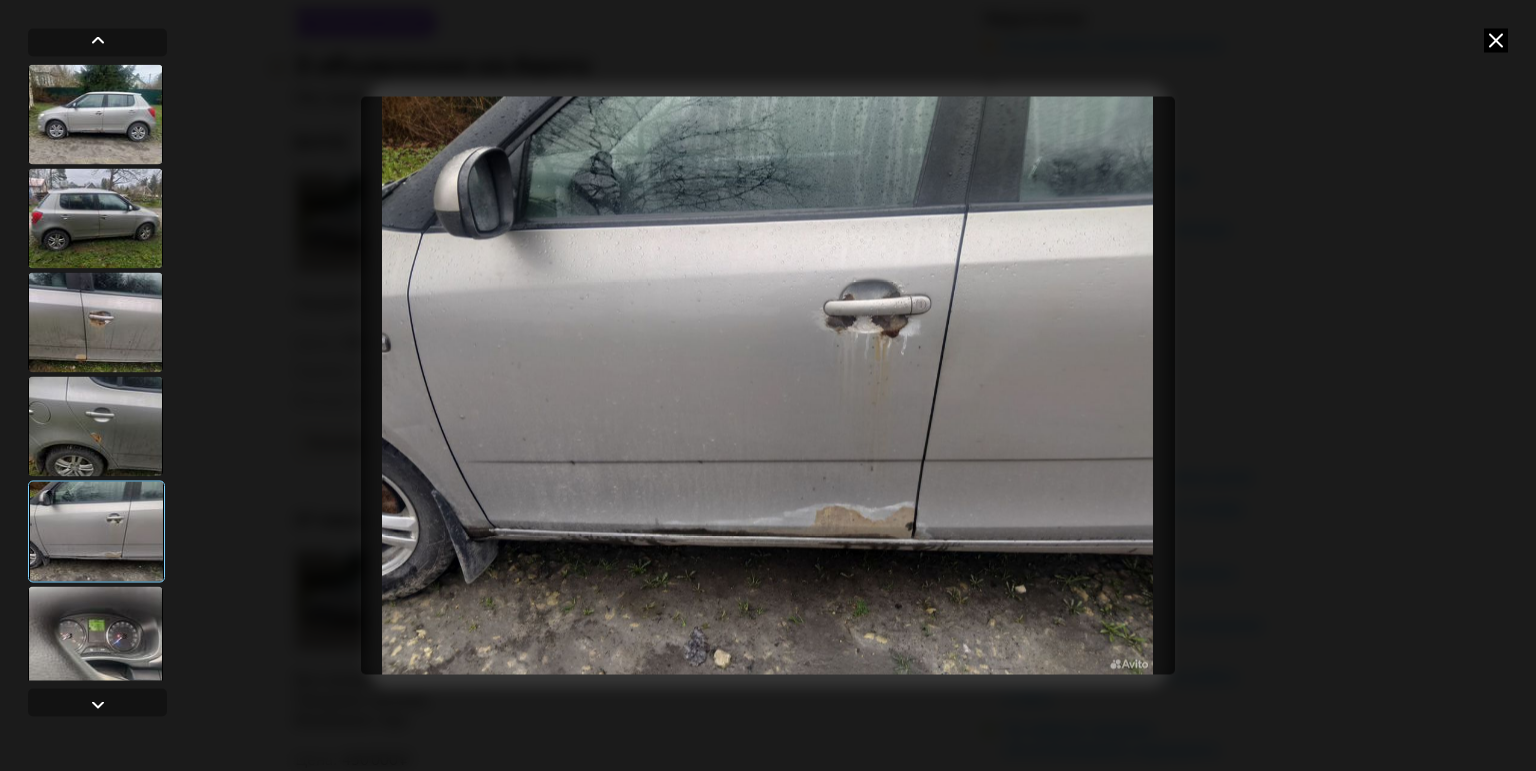 click at bounding box center (95, 636) 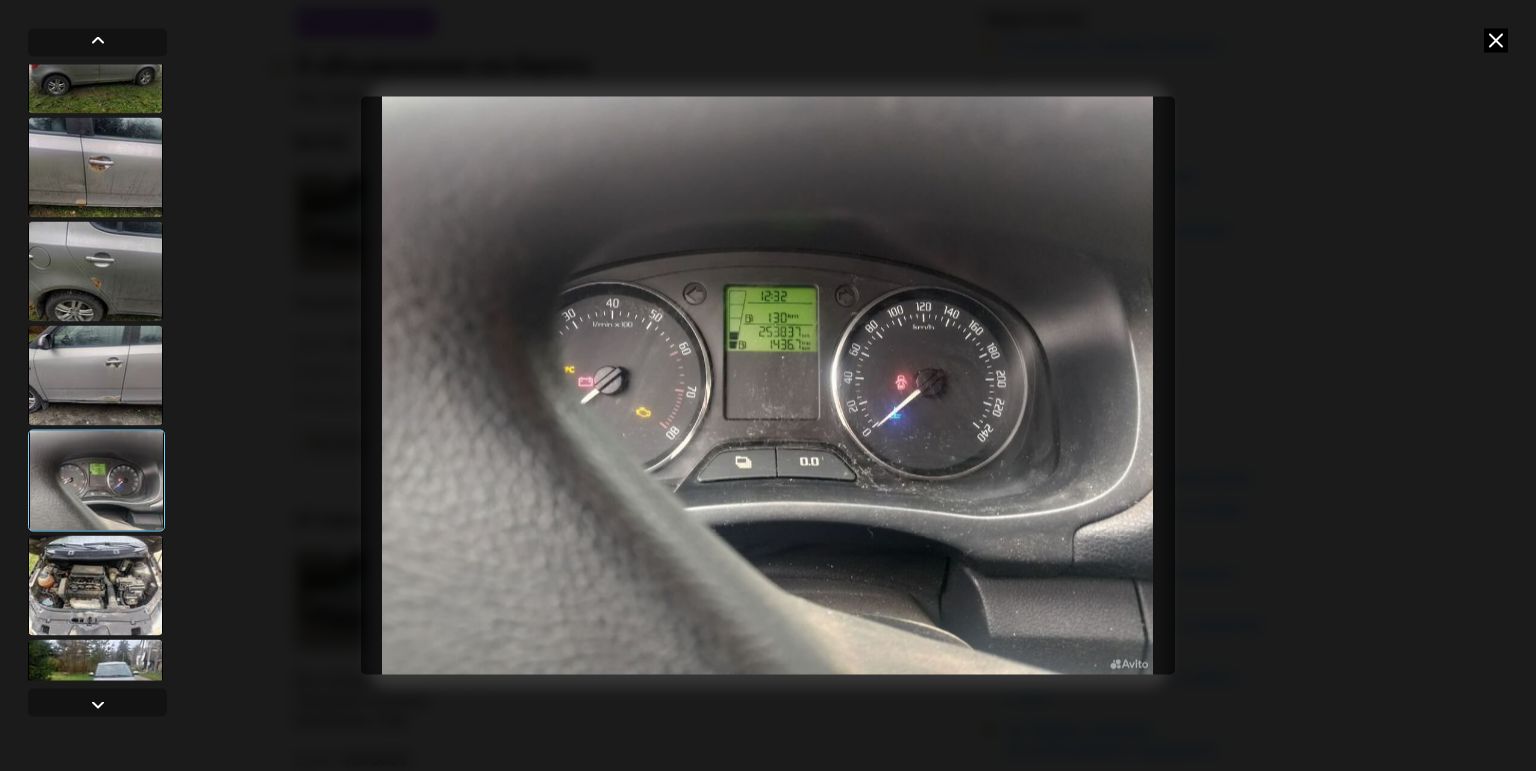 scroll, scrollTop: 160, scrollLeft: 0, axis: vertical 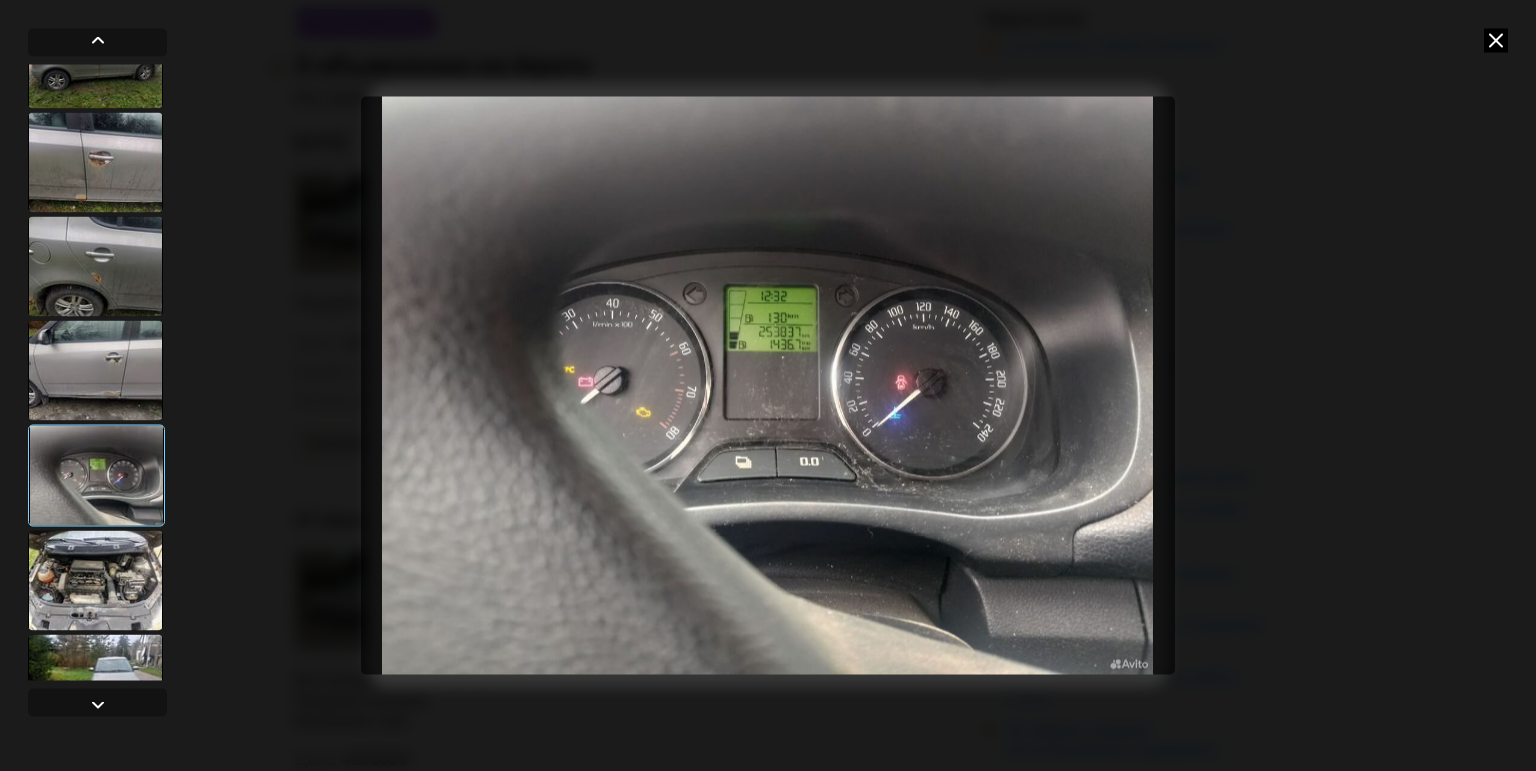 click at bounding box center [95, 580] 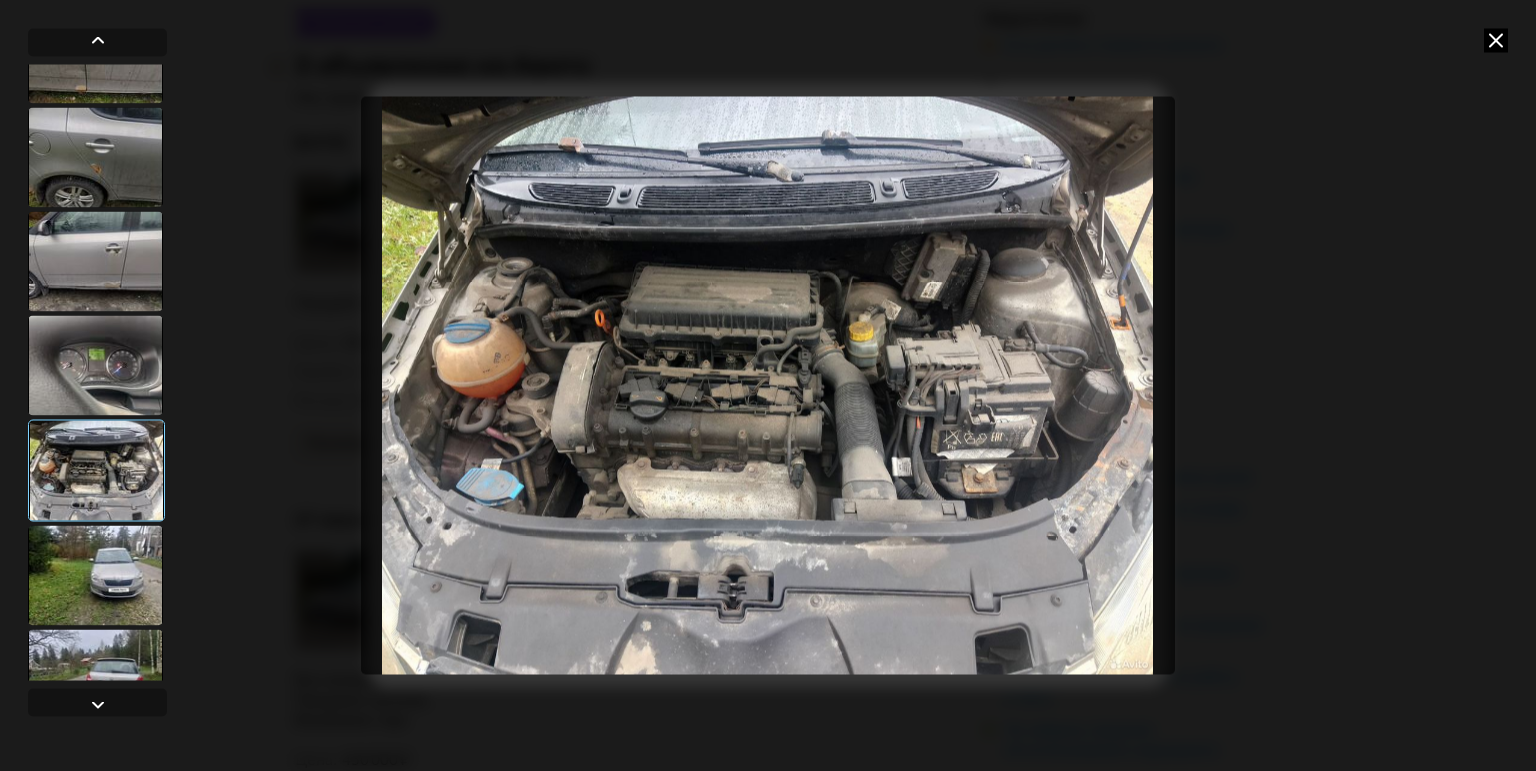 scroll, scrollTop: 320, scrollLeft: 0, axis: vertical 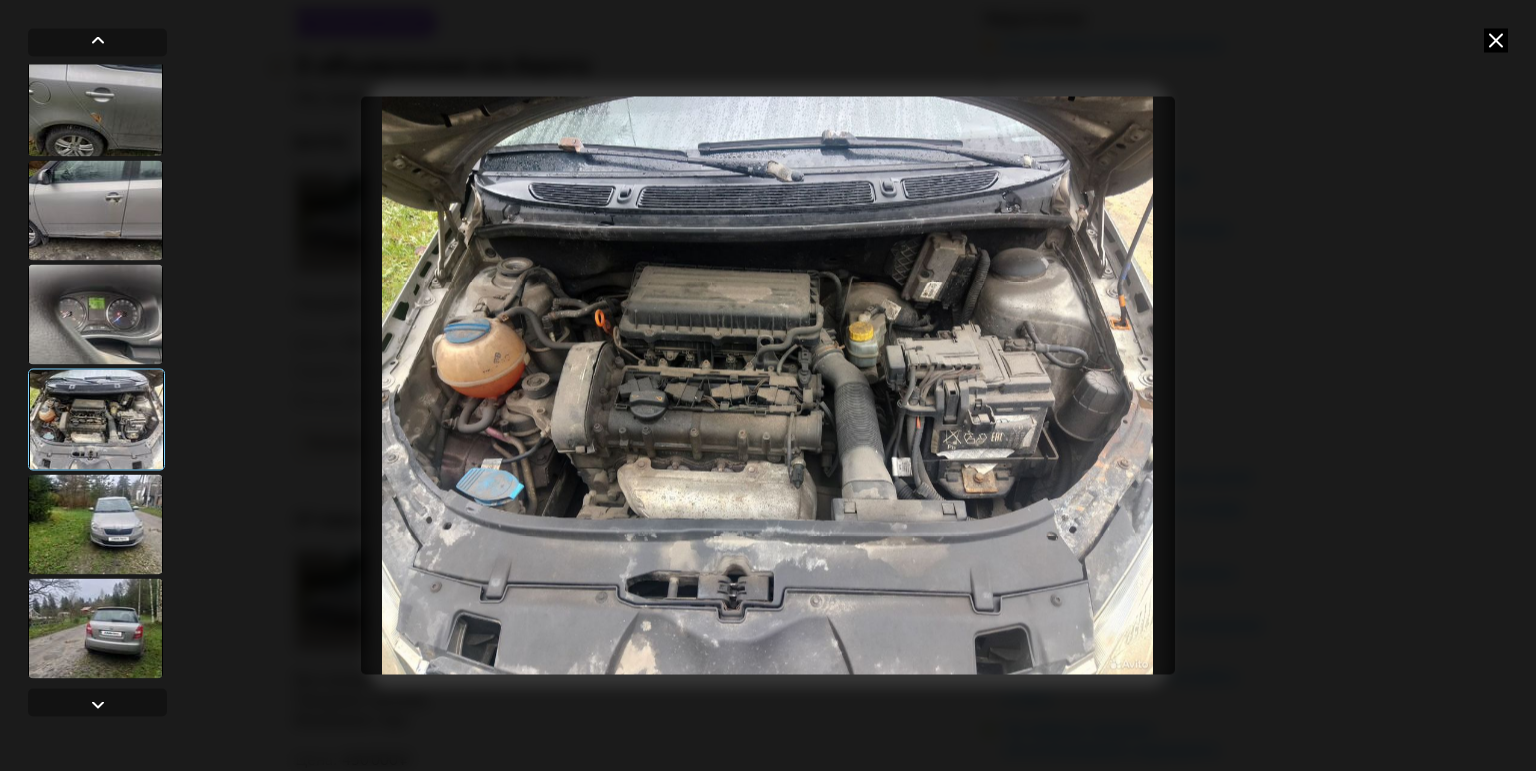 click at bounding box center (95, 524) 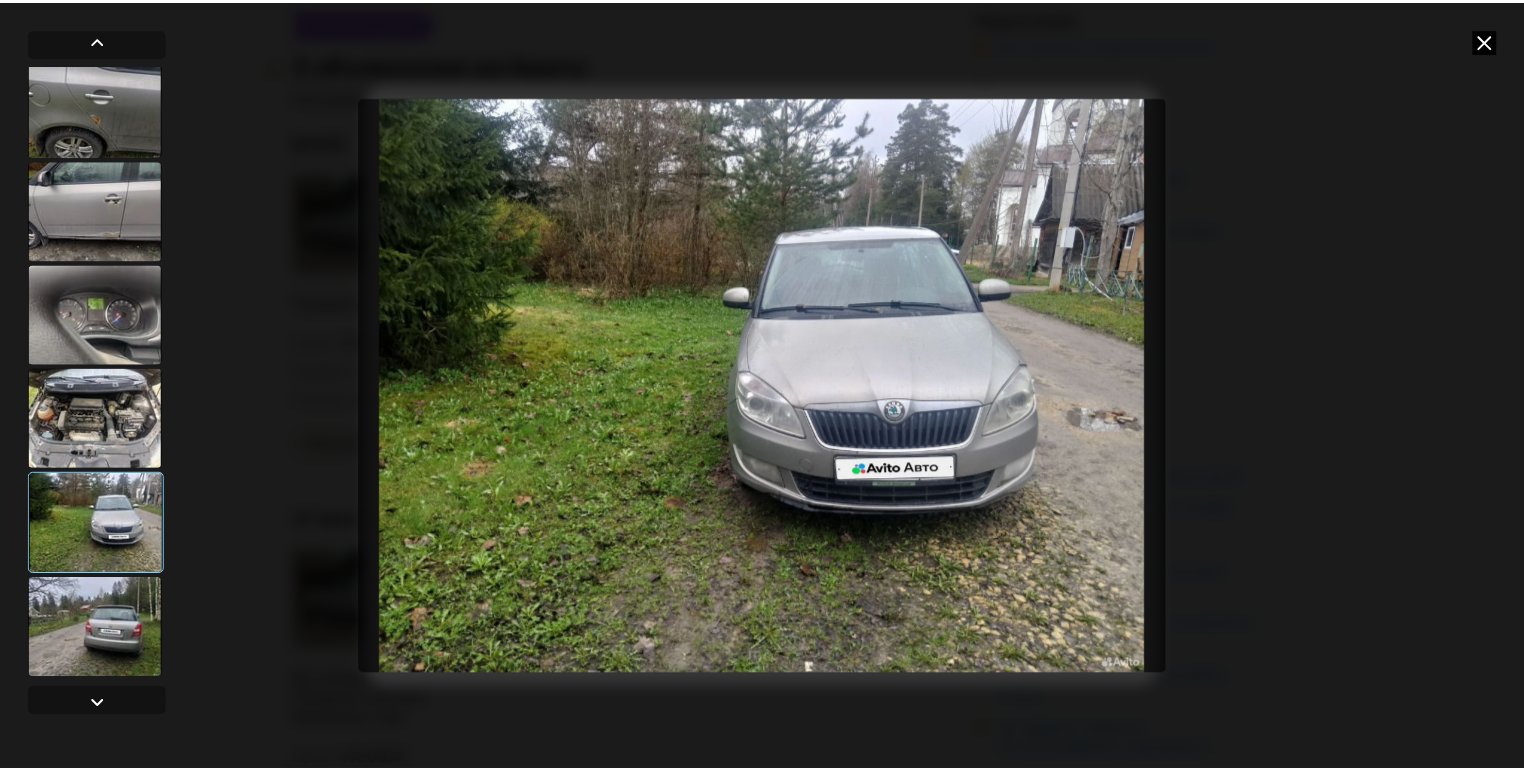 scroll, scrollTop: 320, scrollLeft: 0, axis: vertical 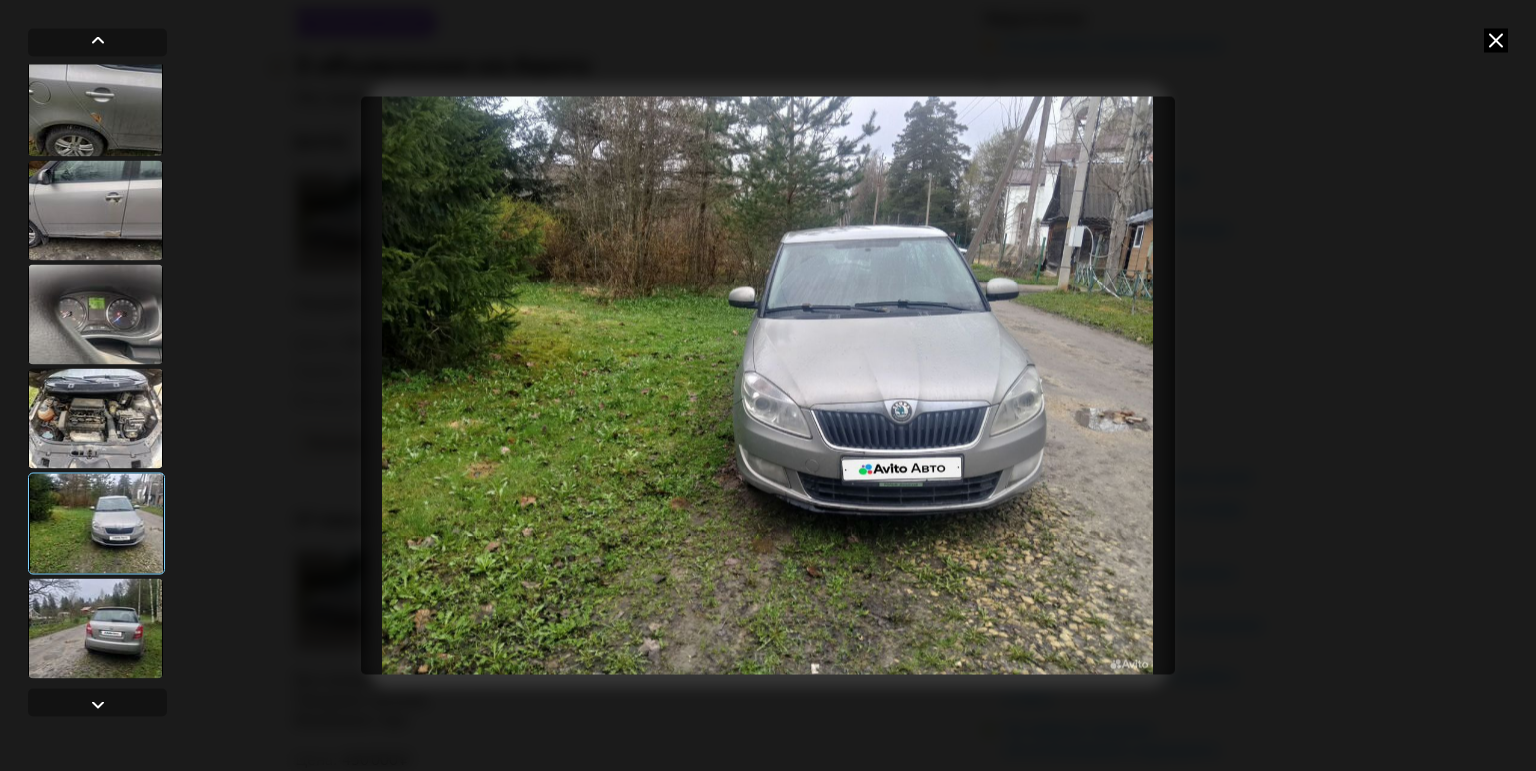 click at bounding box center [95, 628] 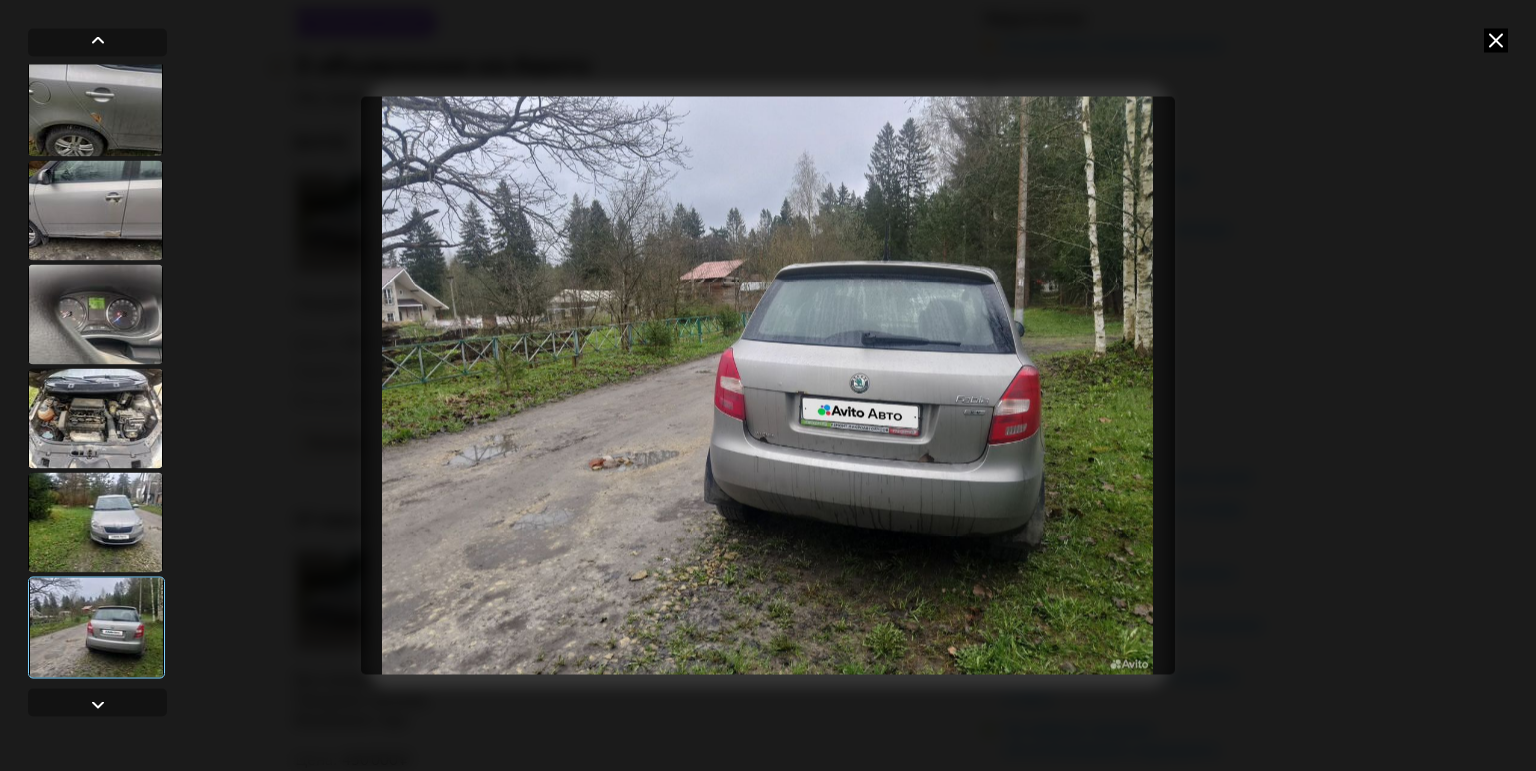 click at bounding box center [768, 385] 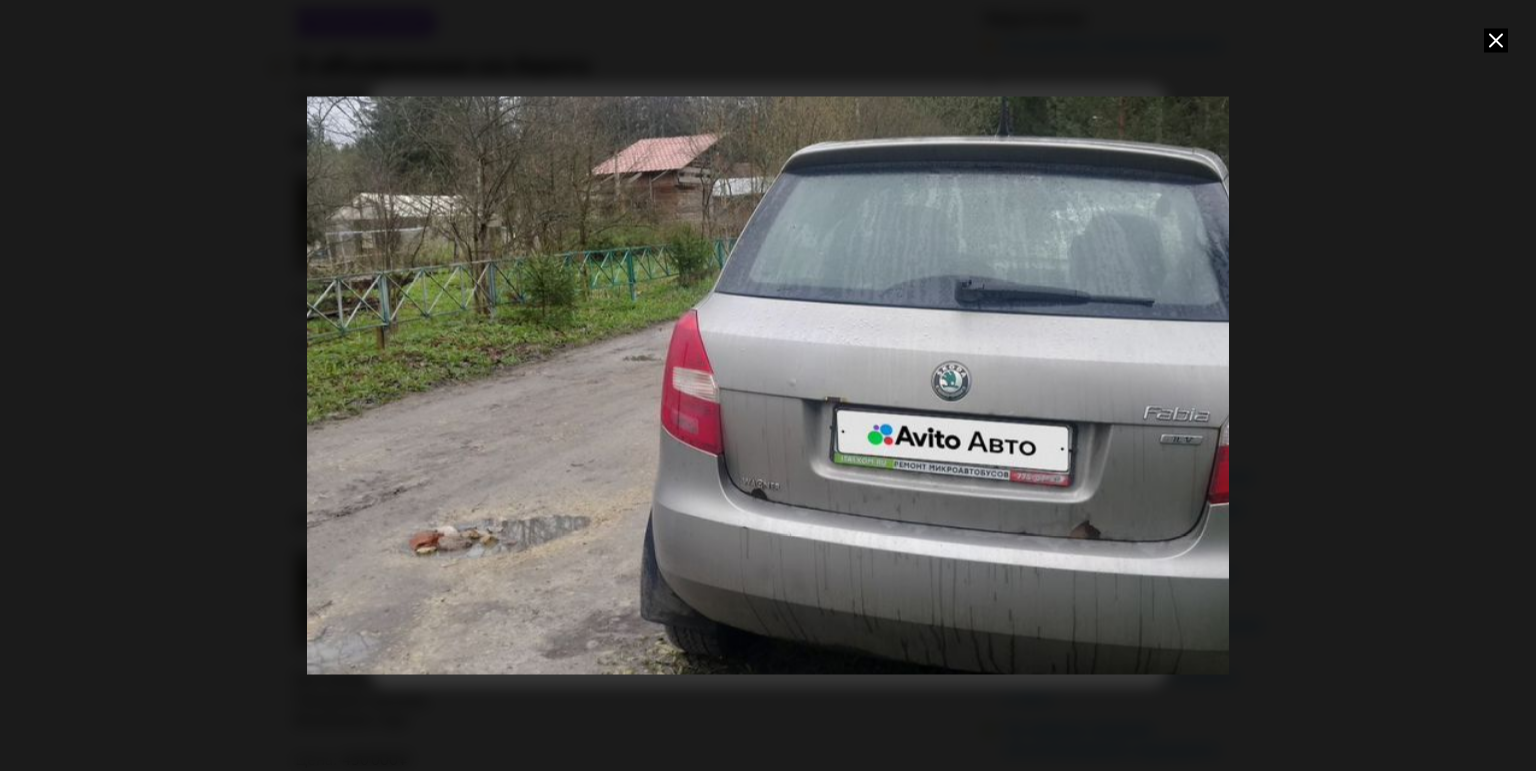 click at bounding box center [1496, 40] 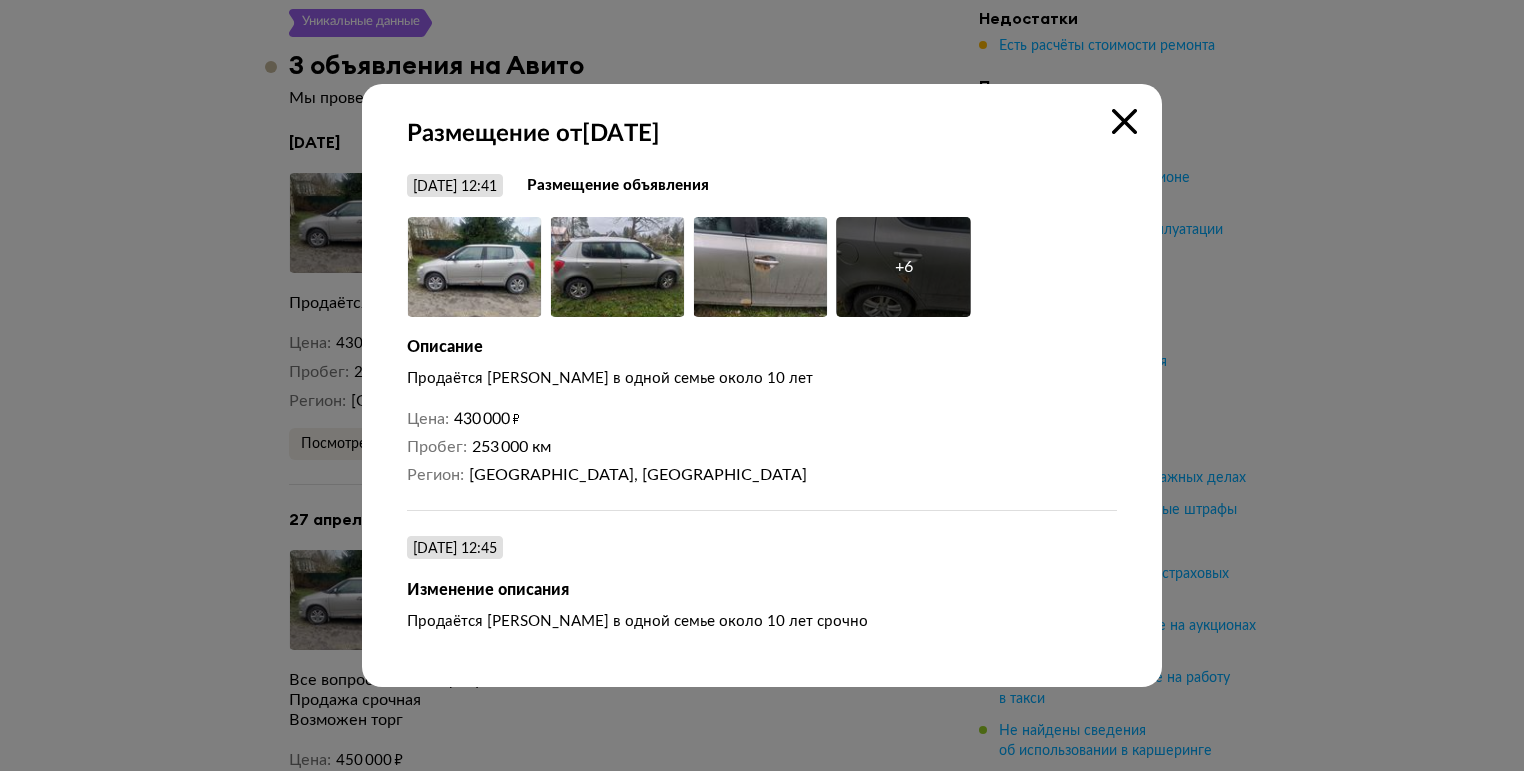 click at bounding box center [1124, 121] 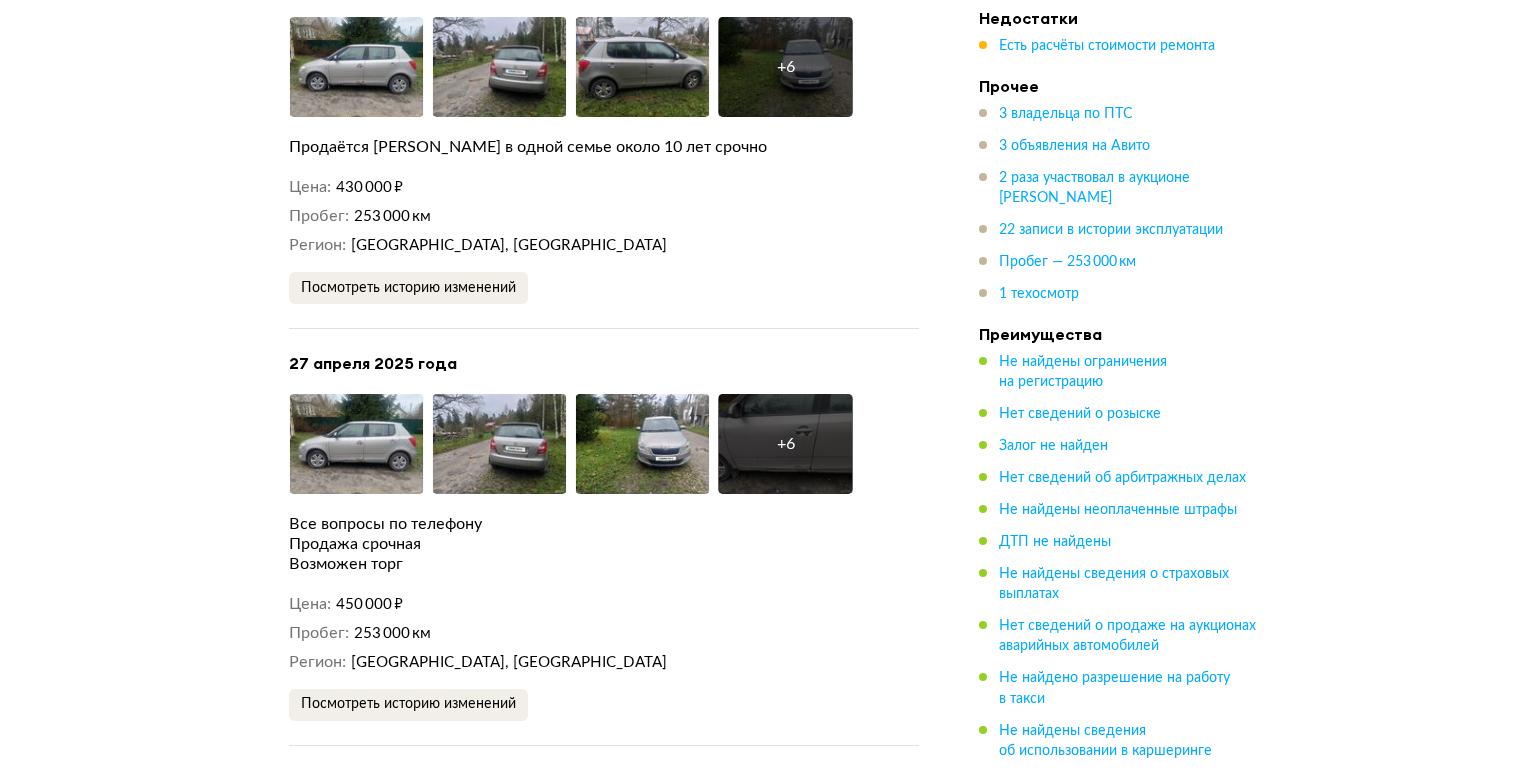 scroll, scrollTop: 4800, scrollLeft: 0, axis: vertical 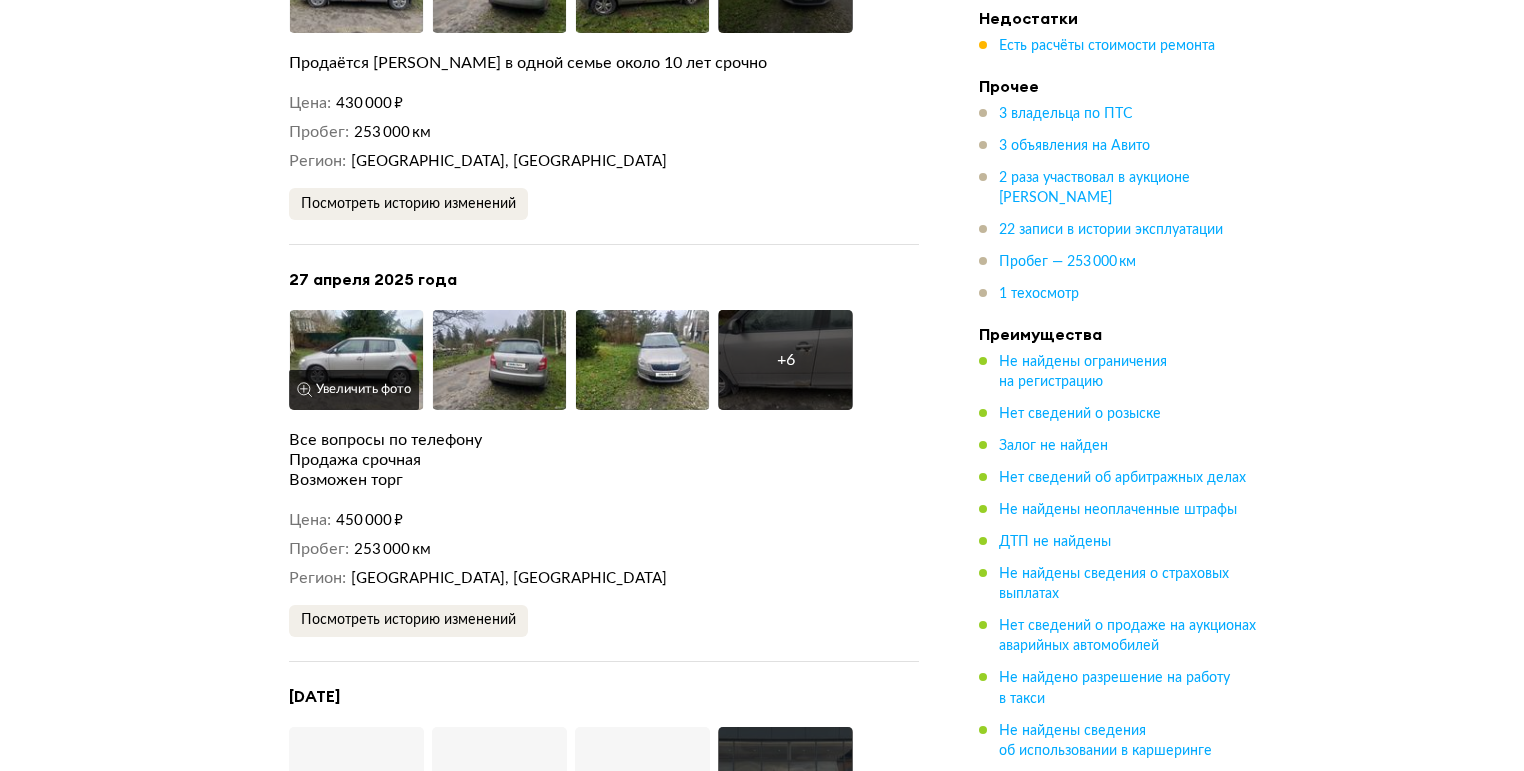 click at bounding box center [356, 360] 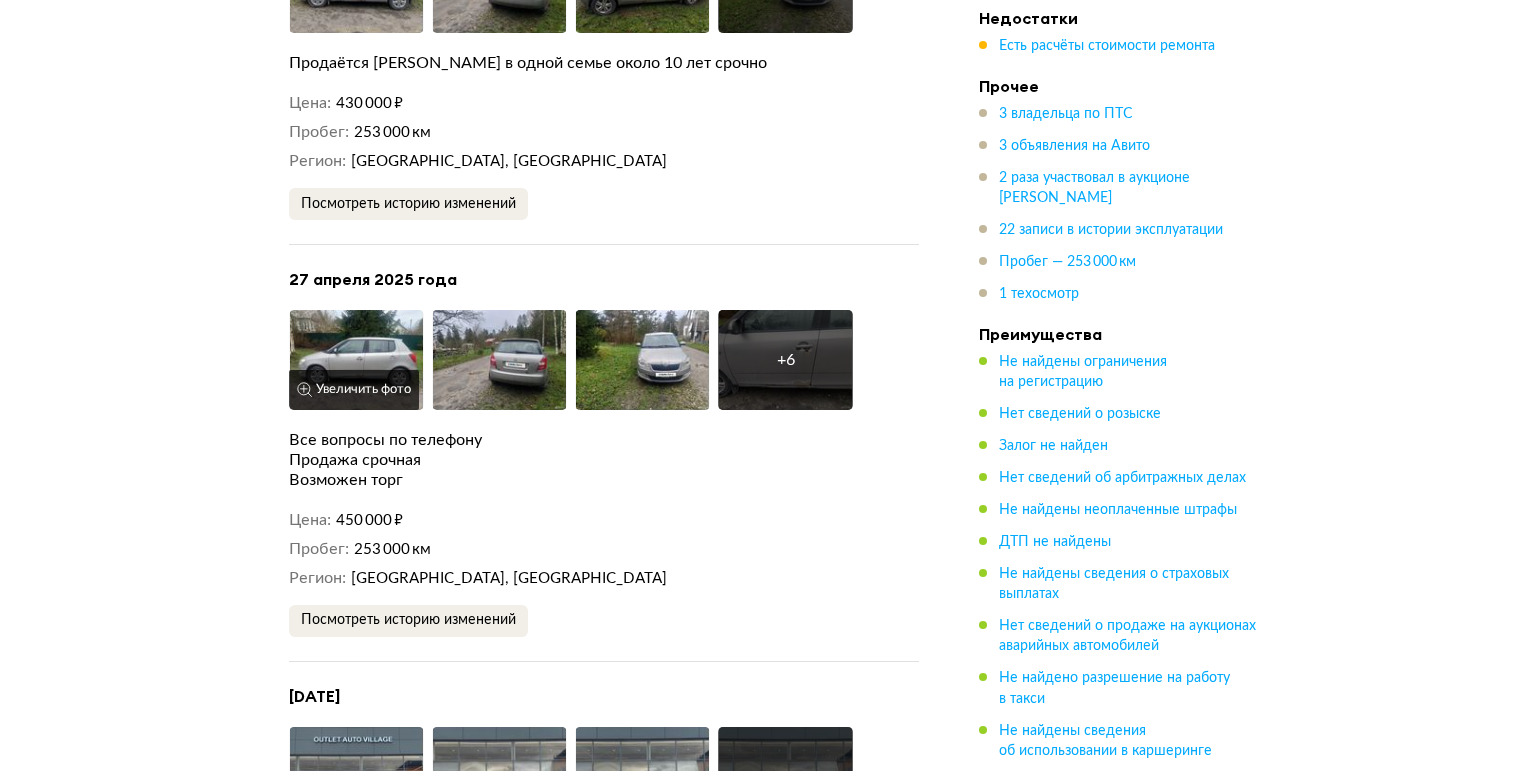 click at bounding box center (356, 360) 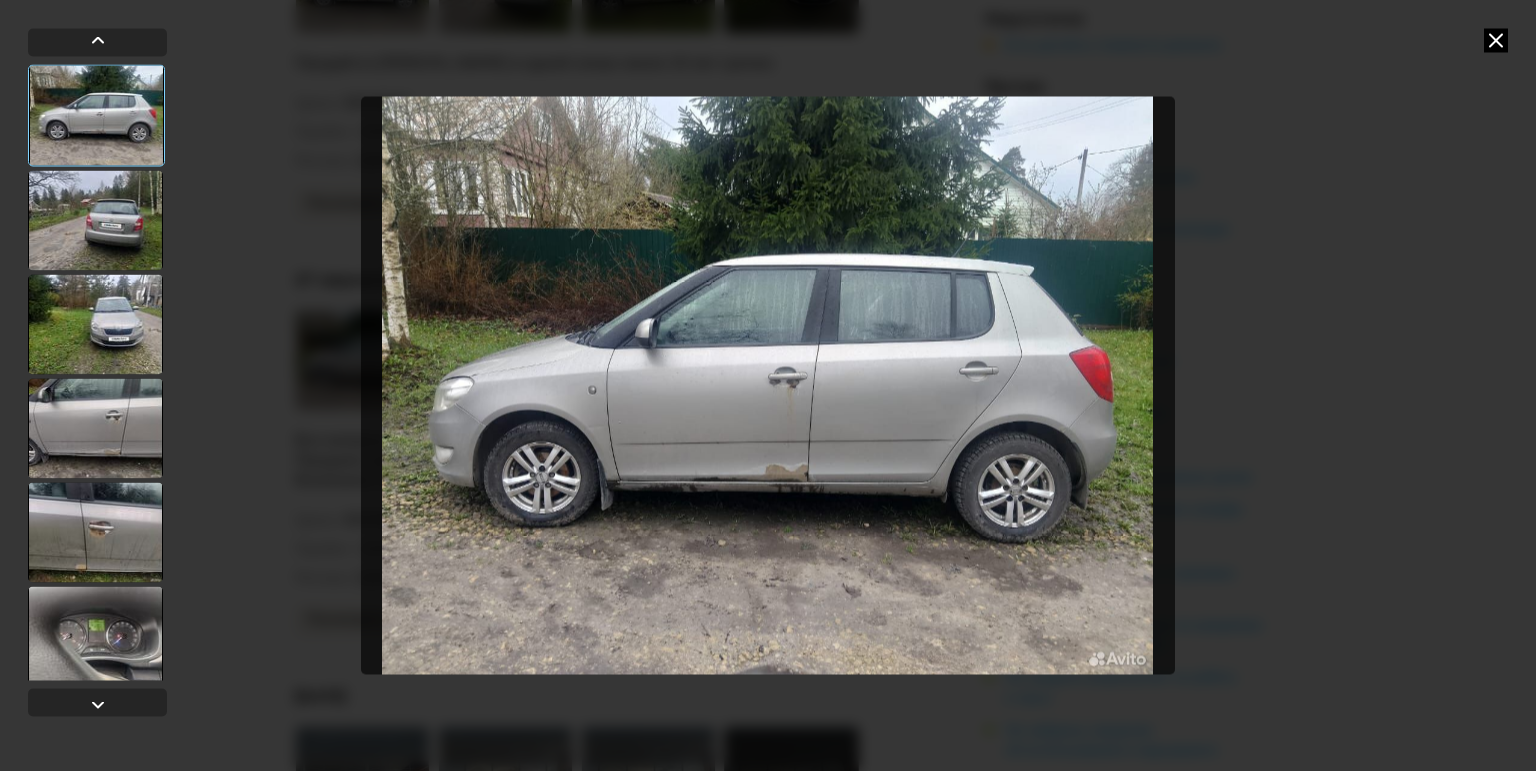click at bounding box center [95, 532] 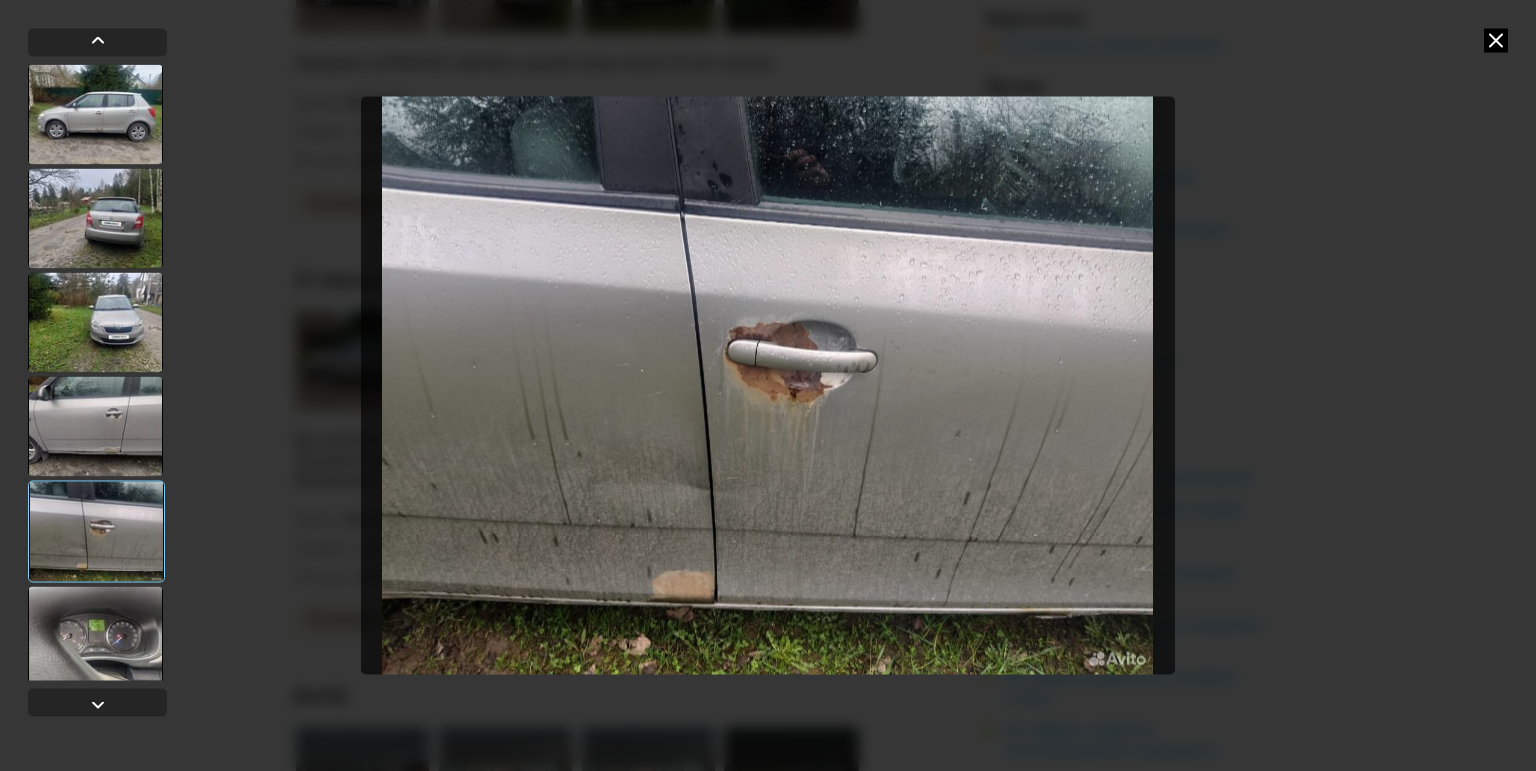 click at bounding box center [1496, 40] 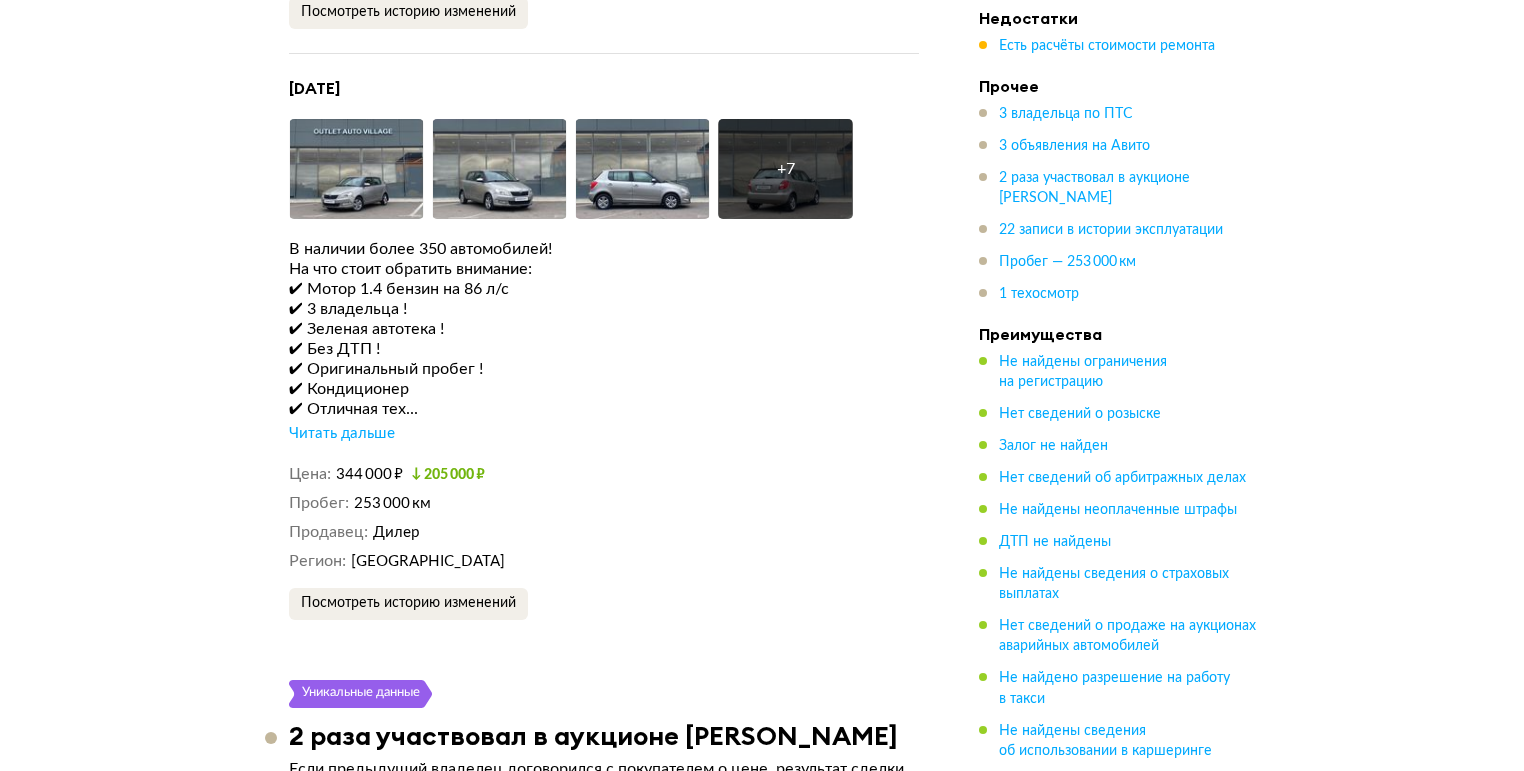 scroll, scrollTop: 5360, scrollLeft: 0, axis: vertical 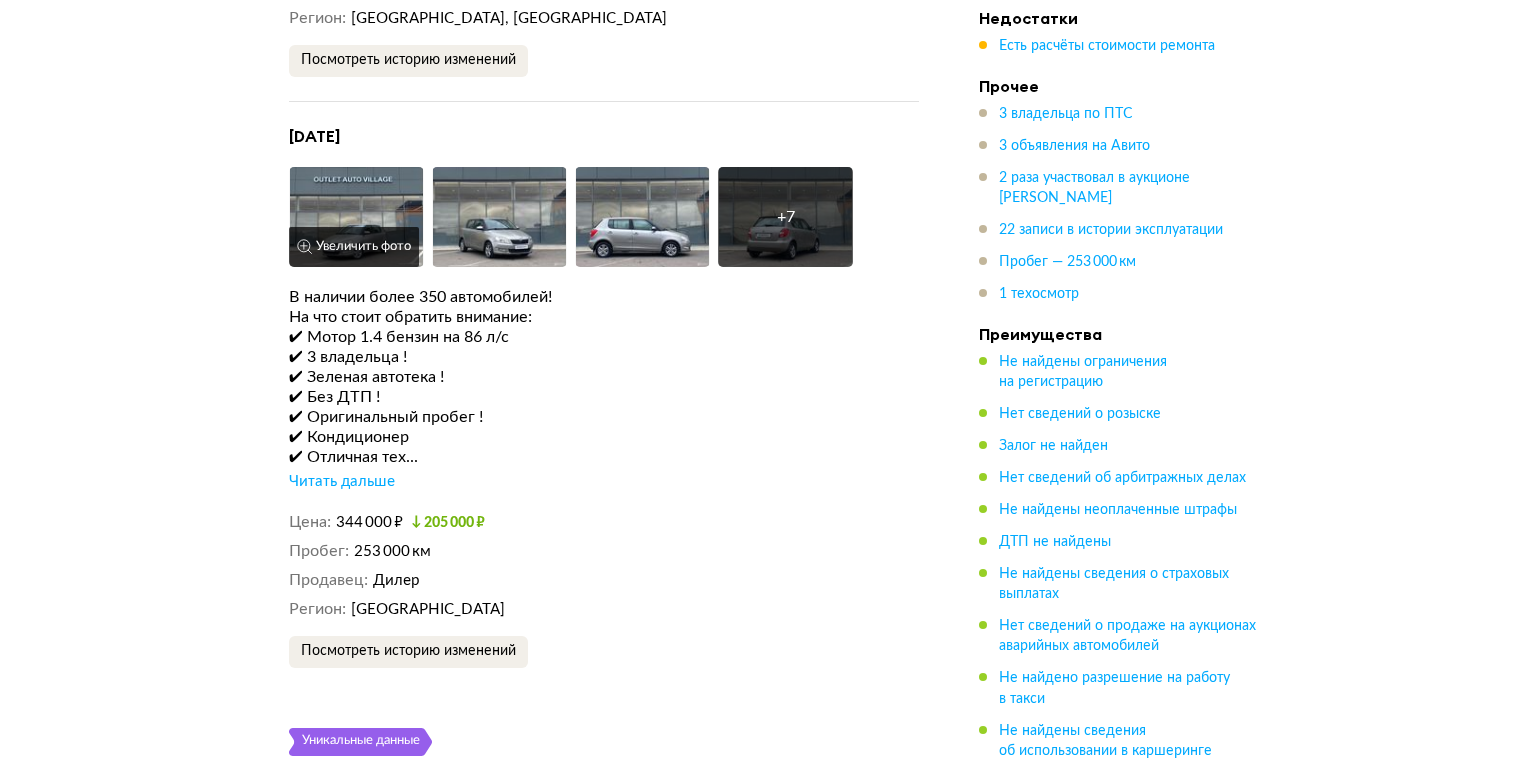 click on "Увеличить фото" at bounding box center [354, 247] 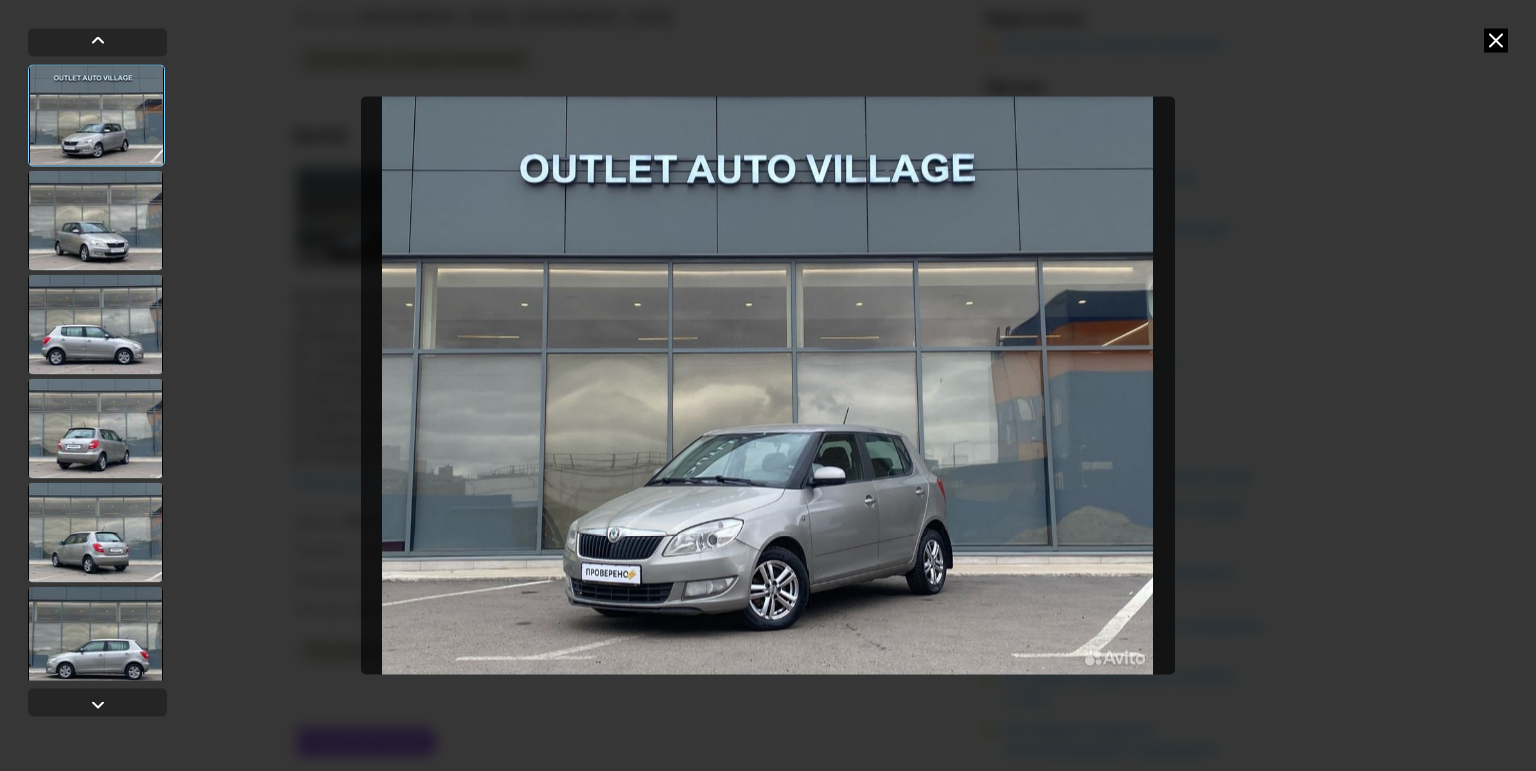 click at bounding box center (768, 385) 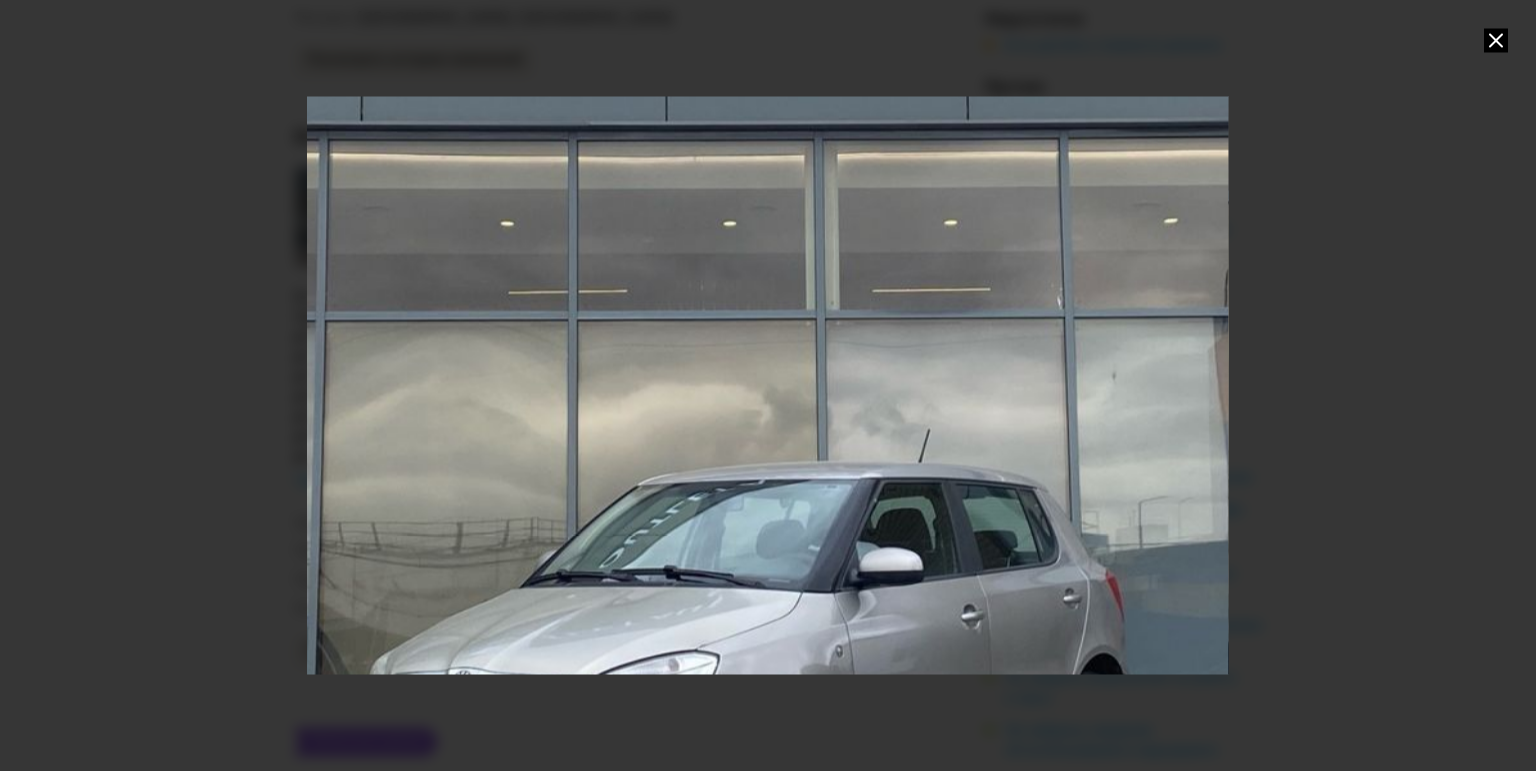 click at bounding box center [1496, 40] 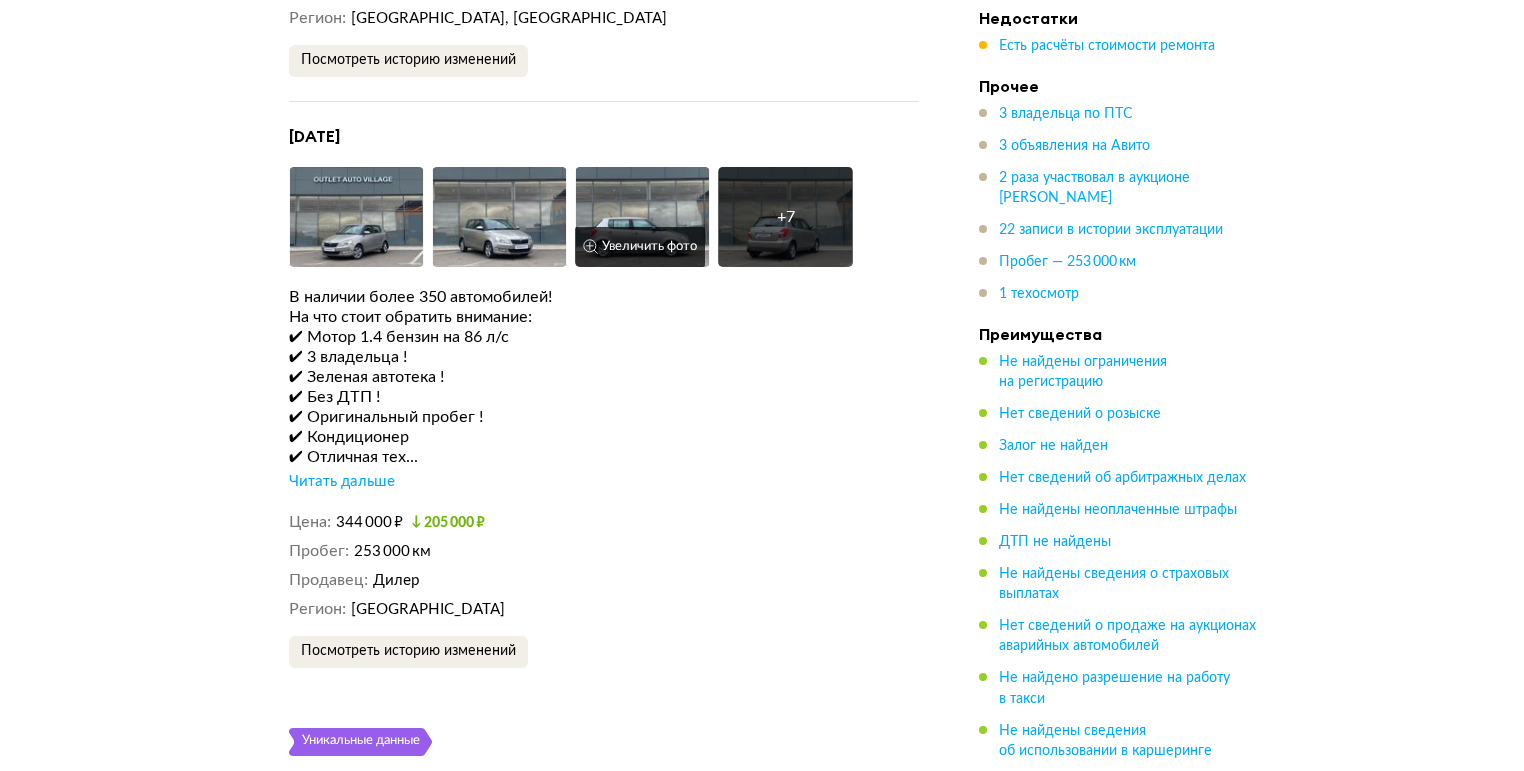 click on "Увеличить фото" at bounding box center (640, 247) 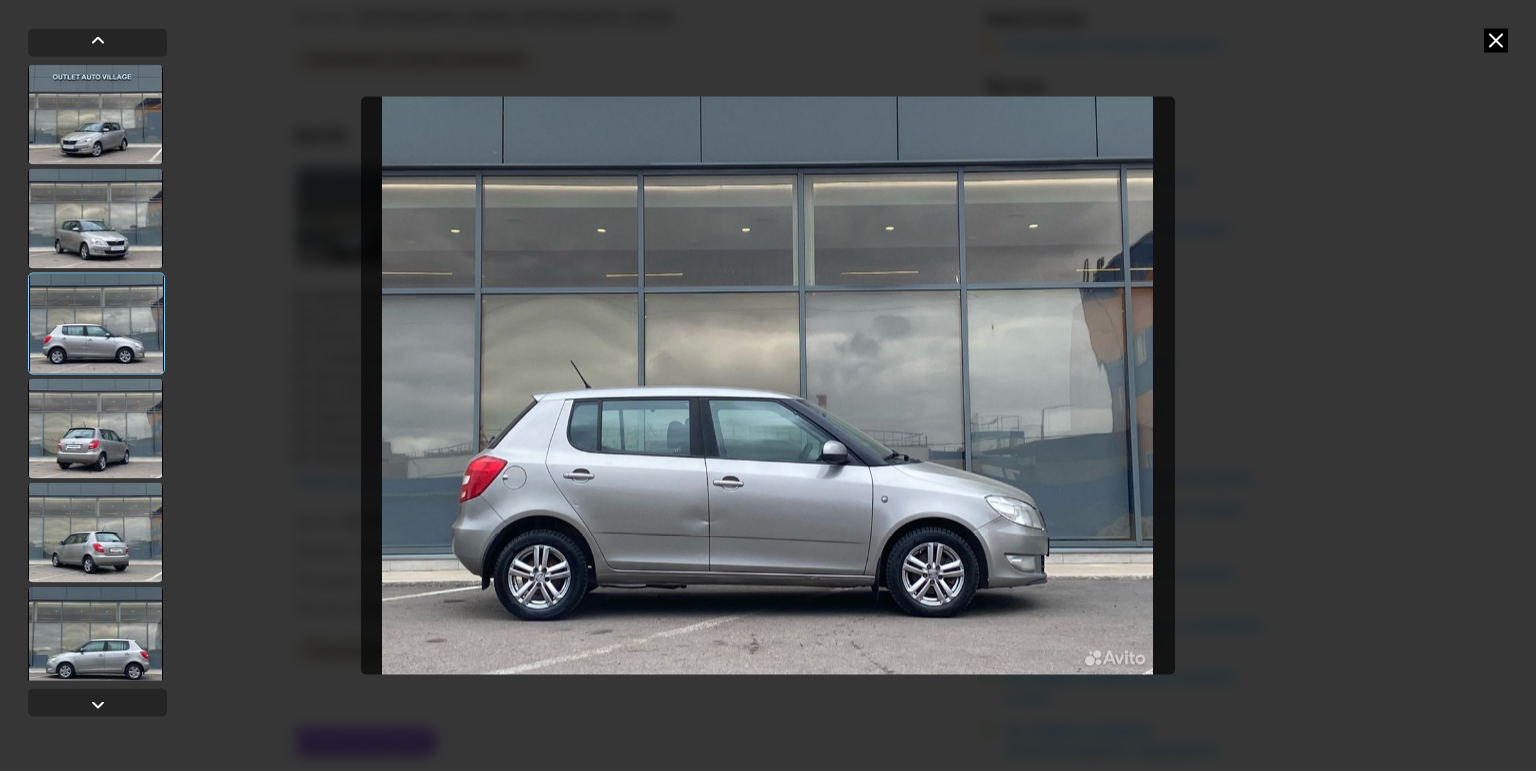 click at bounding box center [768, 385] 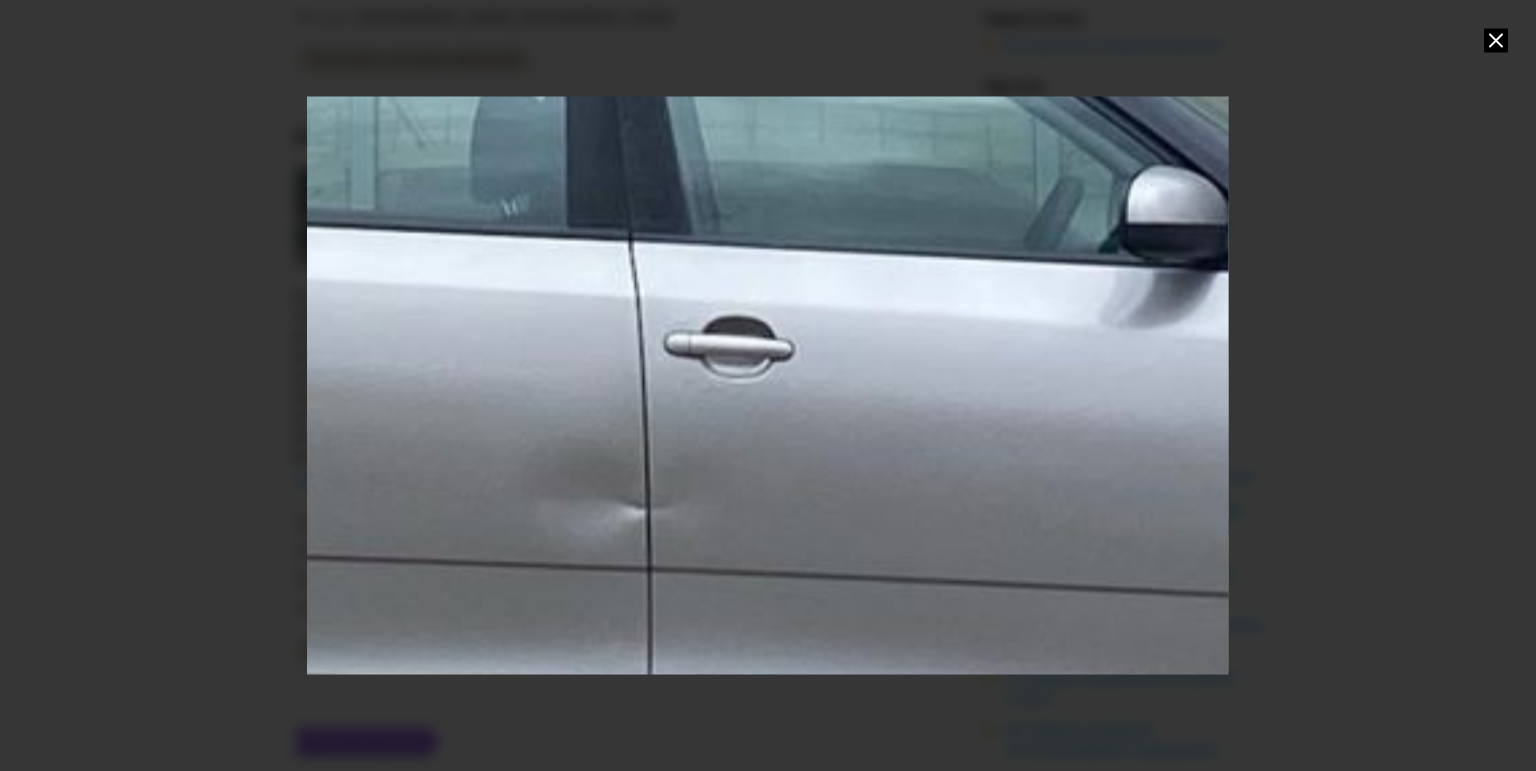 drag, startPoint x: 769, startPoint y: 490, endPoint x: 841, endPoint y: 95, distance: 401.5084 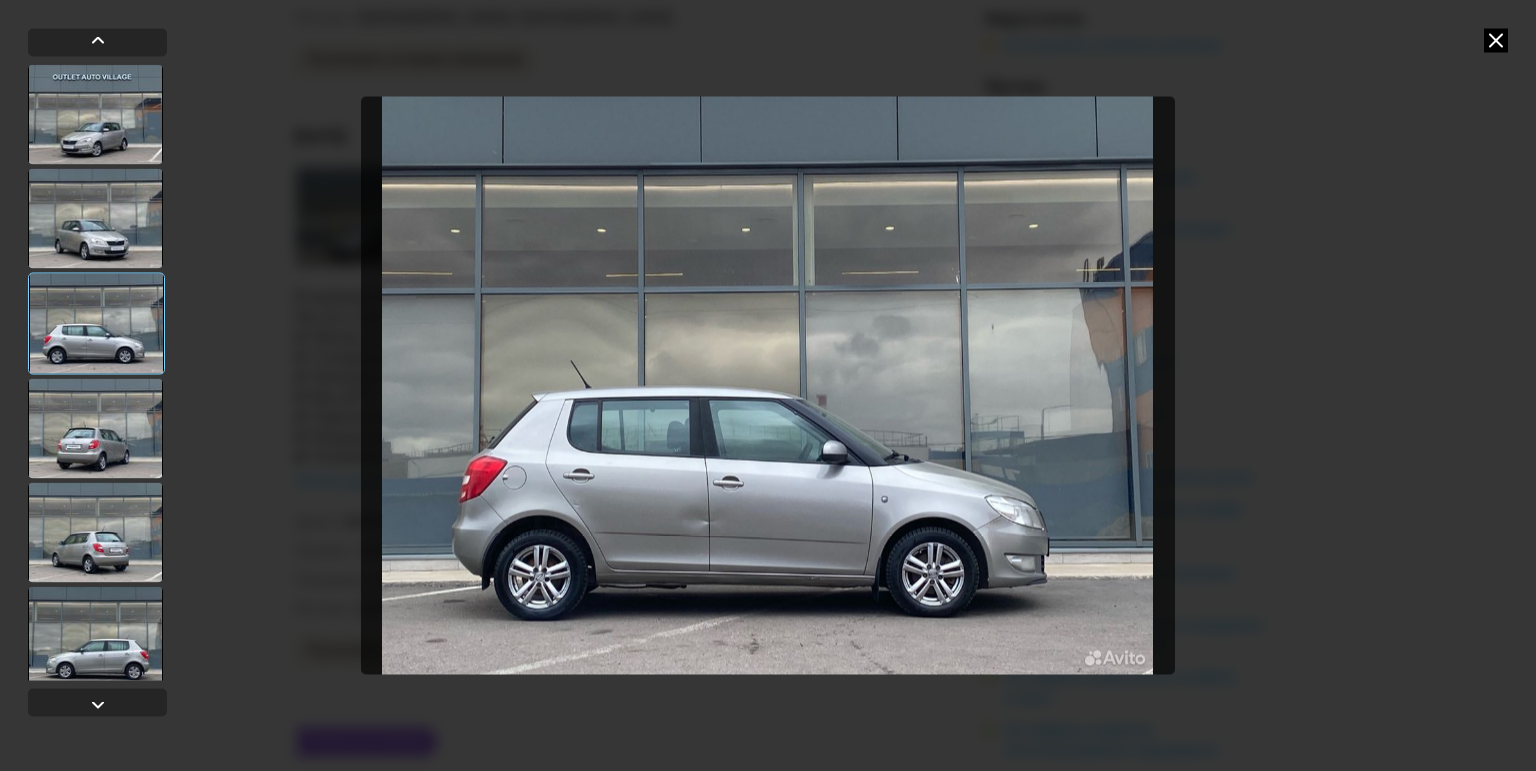 click at bounding box center (768, 385) 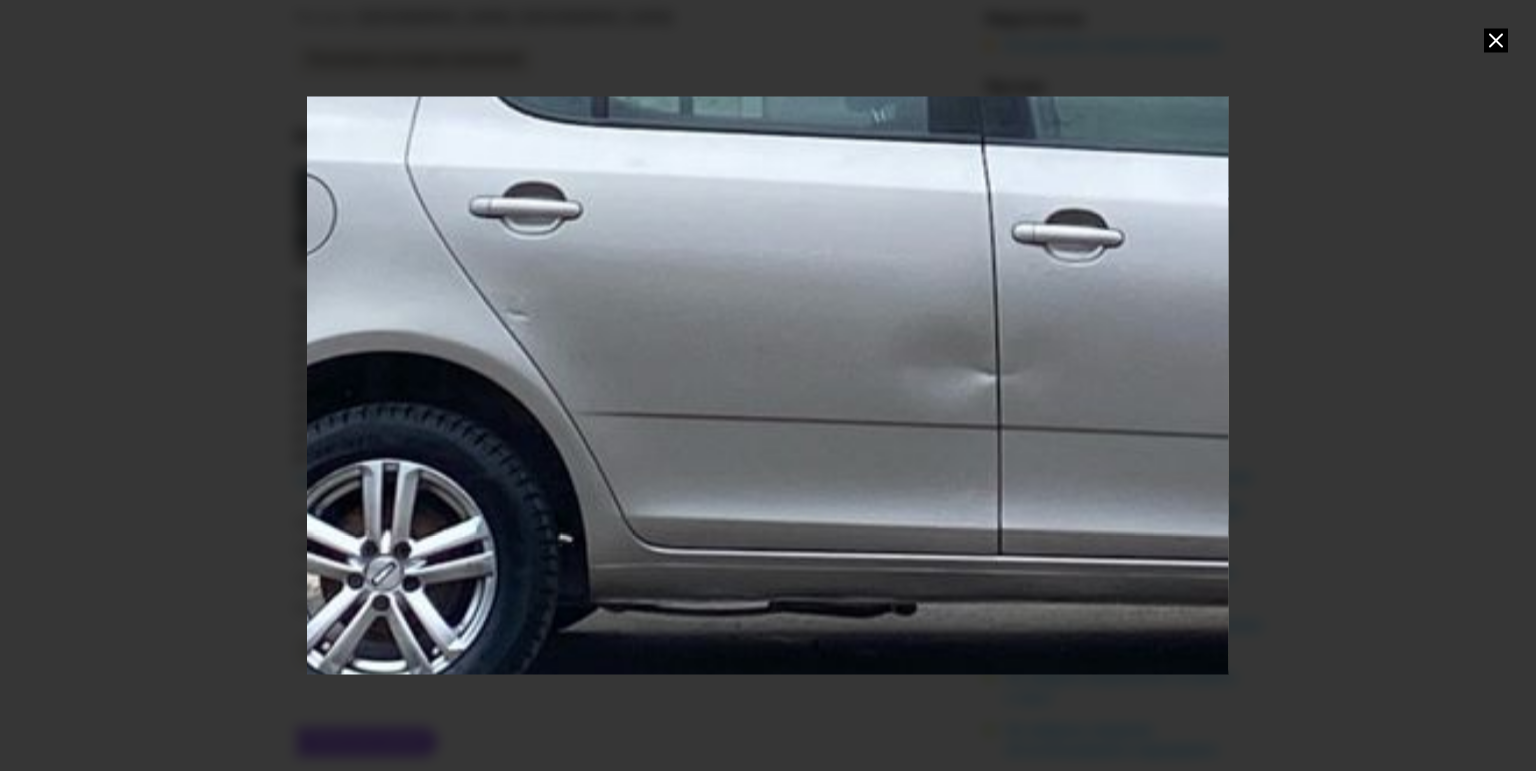 drag, startPoint x: 639, startPoint y: 560, endPoint x: 1136, endPoint y: 24, distance: 730.9617 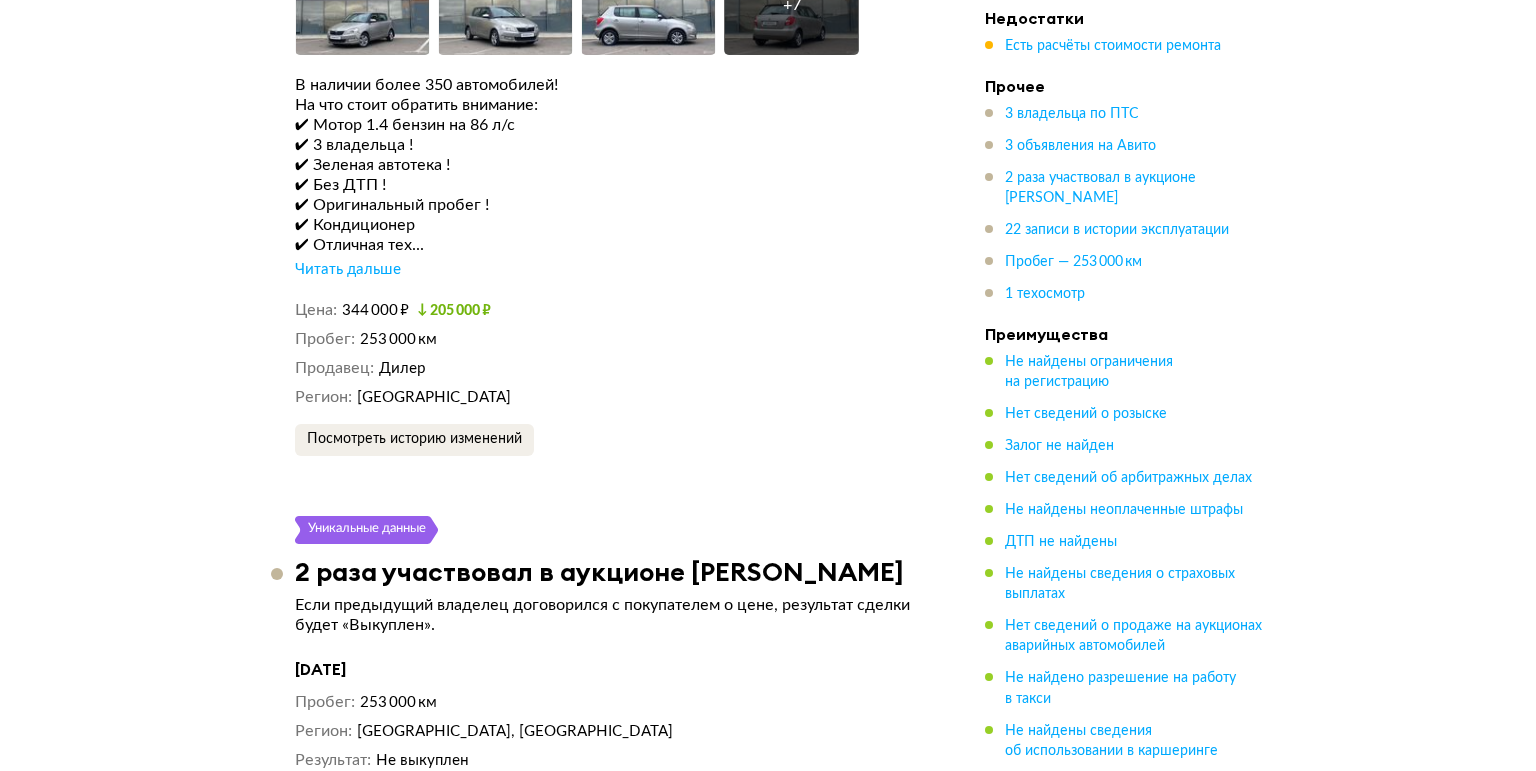 scroll, scrollTop: 5600, scrollLeft: 0, axis: vertical 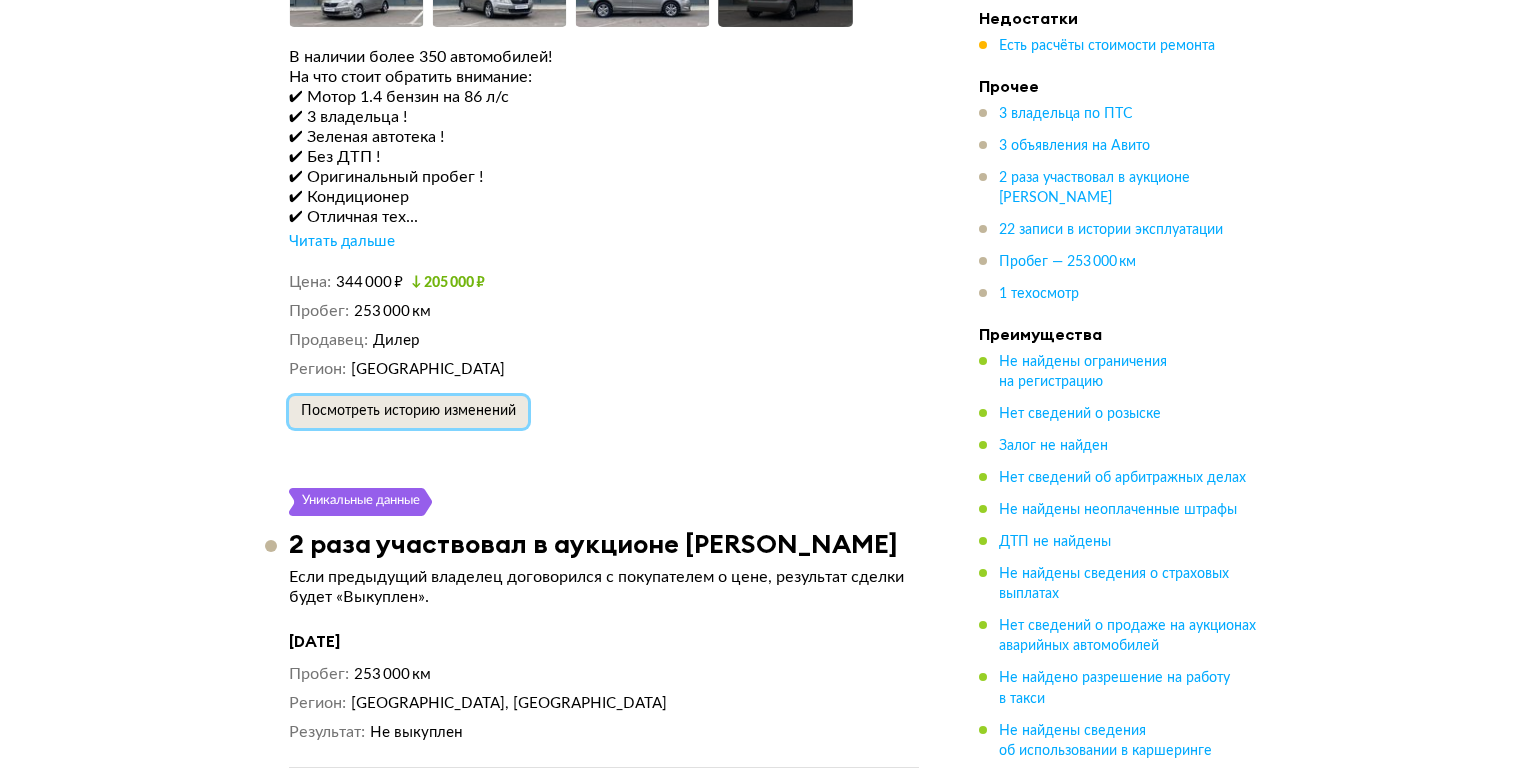 click on "Посмотреть историю изменений" at bounding box center [408, 411] 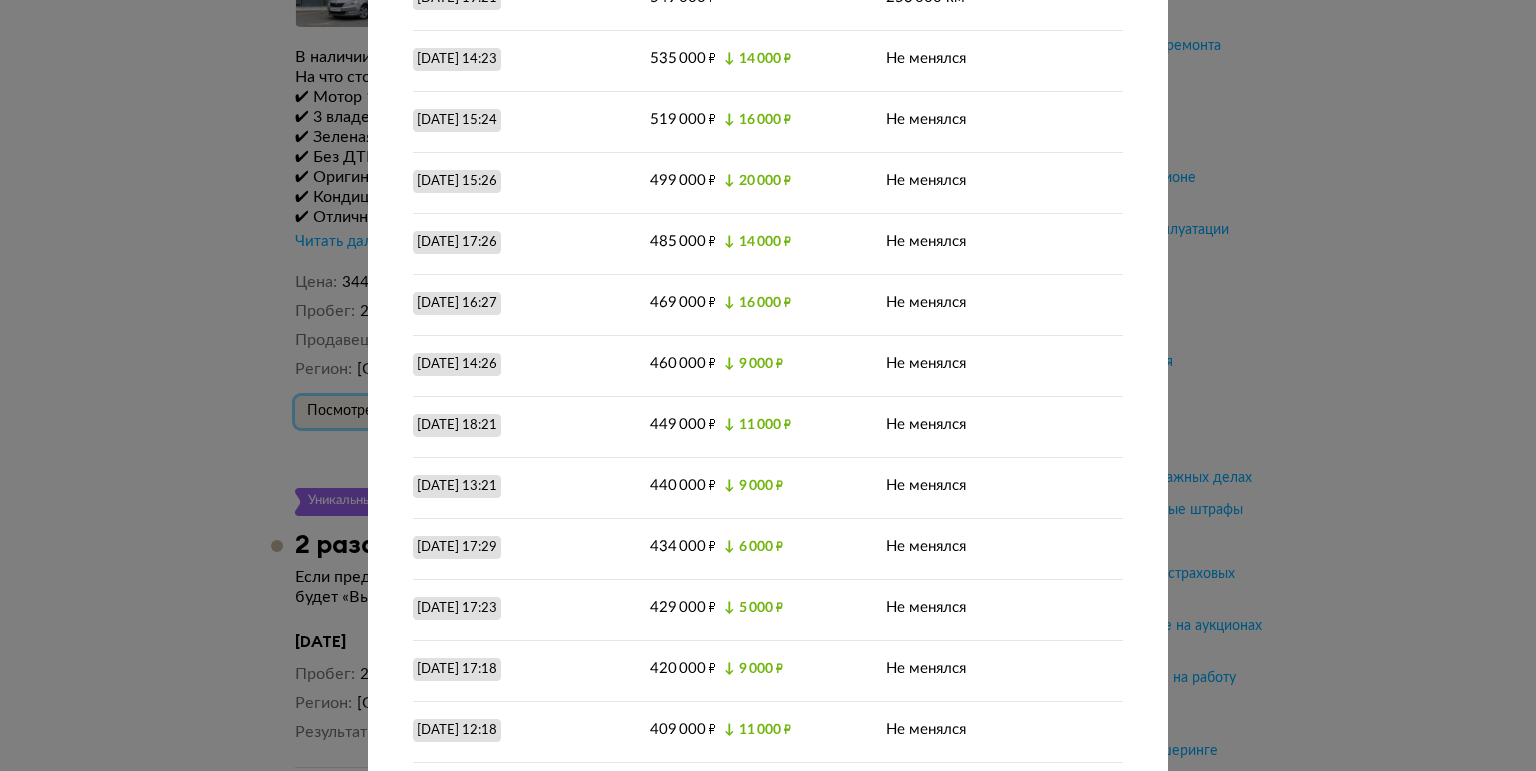 scroll, scrollTop: 0, scrollLeft: 0, axis: both 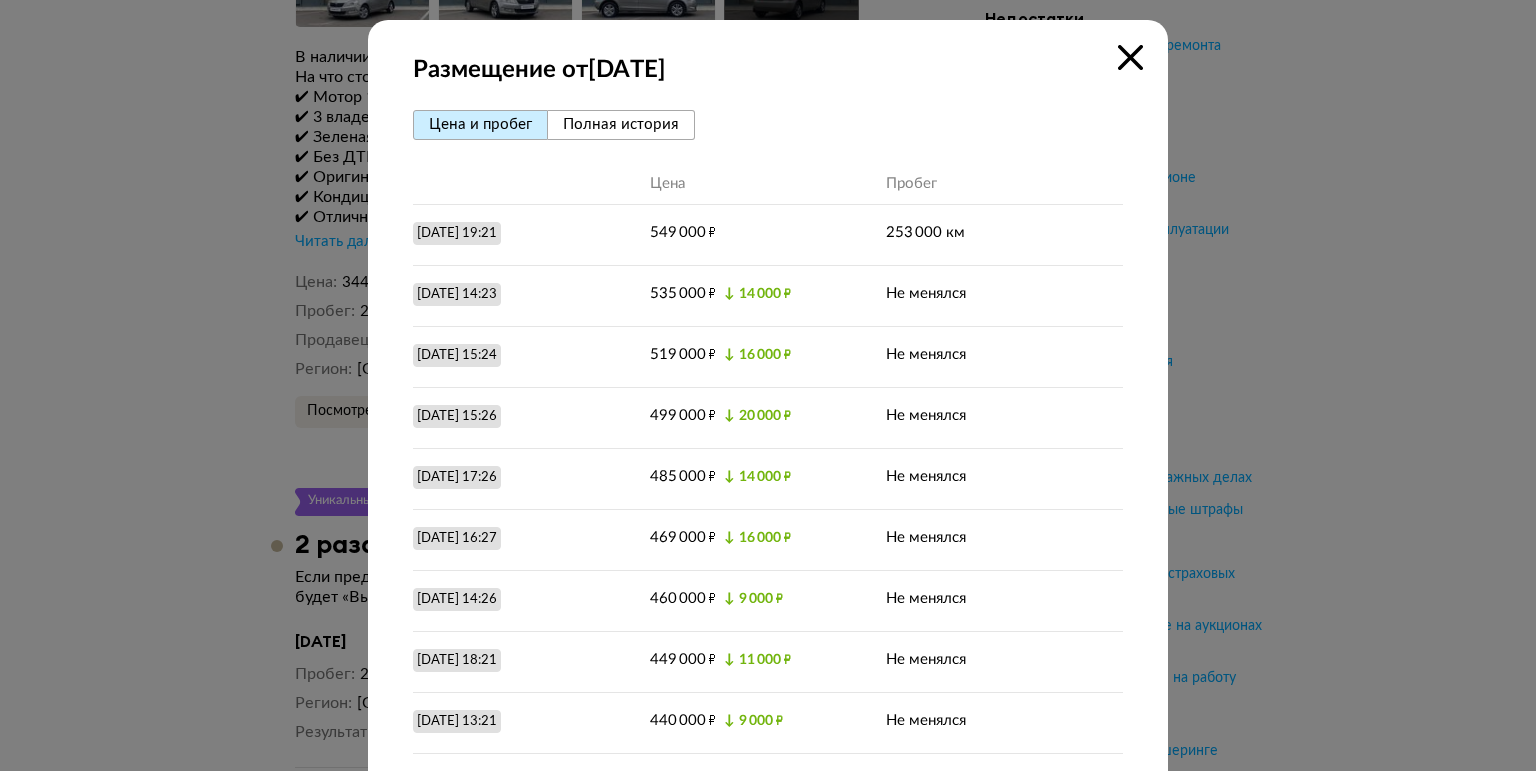 click on "Полная история" at bounding box center [621, 124] 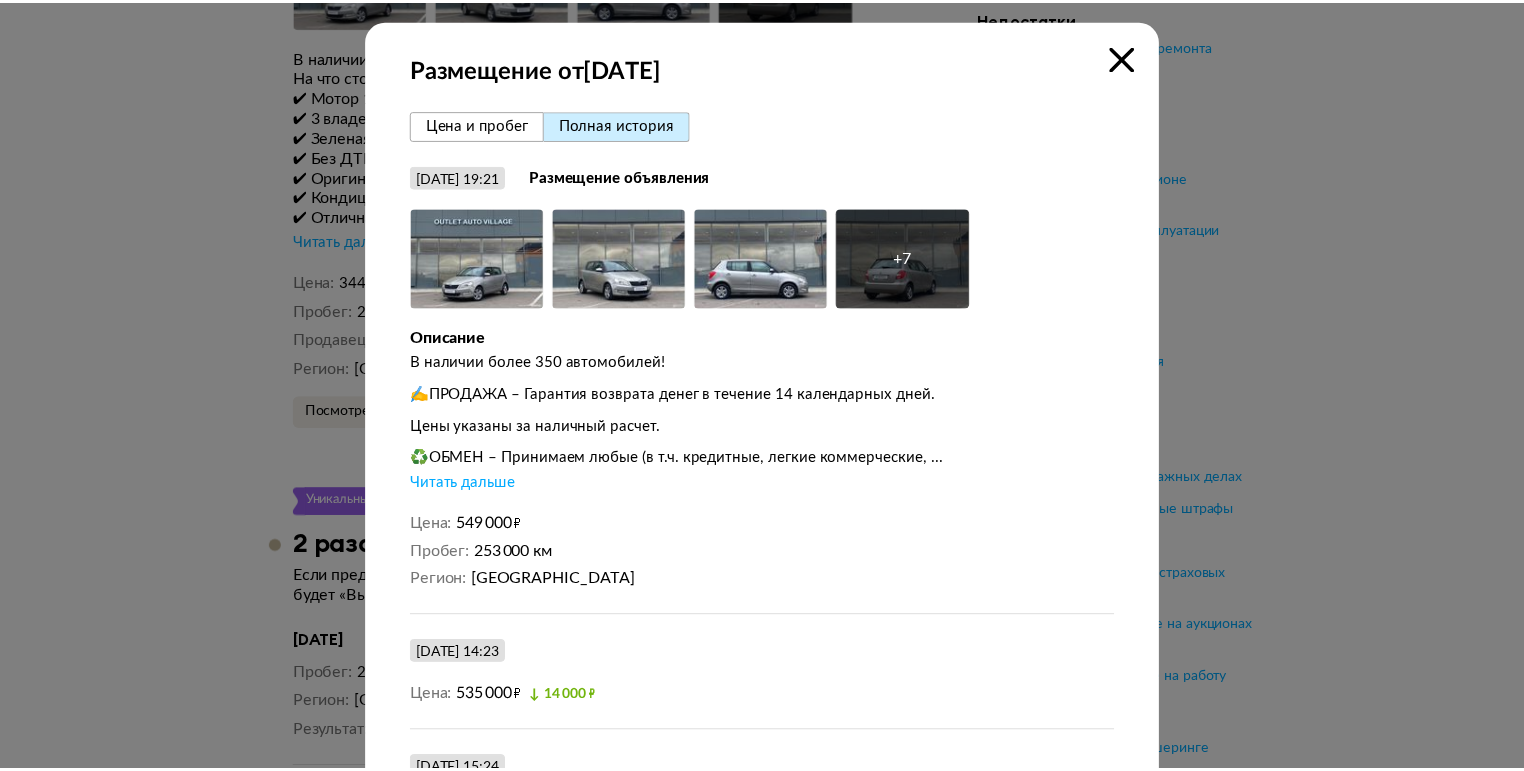 scroll, scrollTop: 0, scrollLeft: 0, axis: both 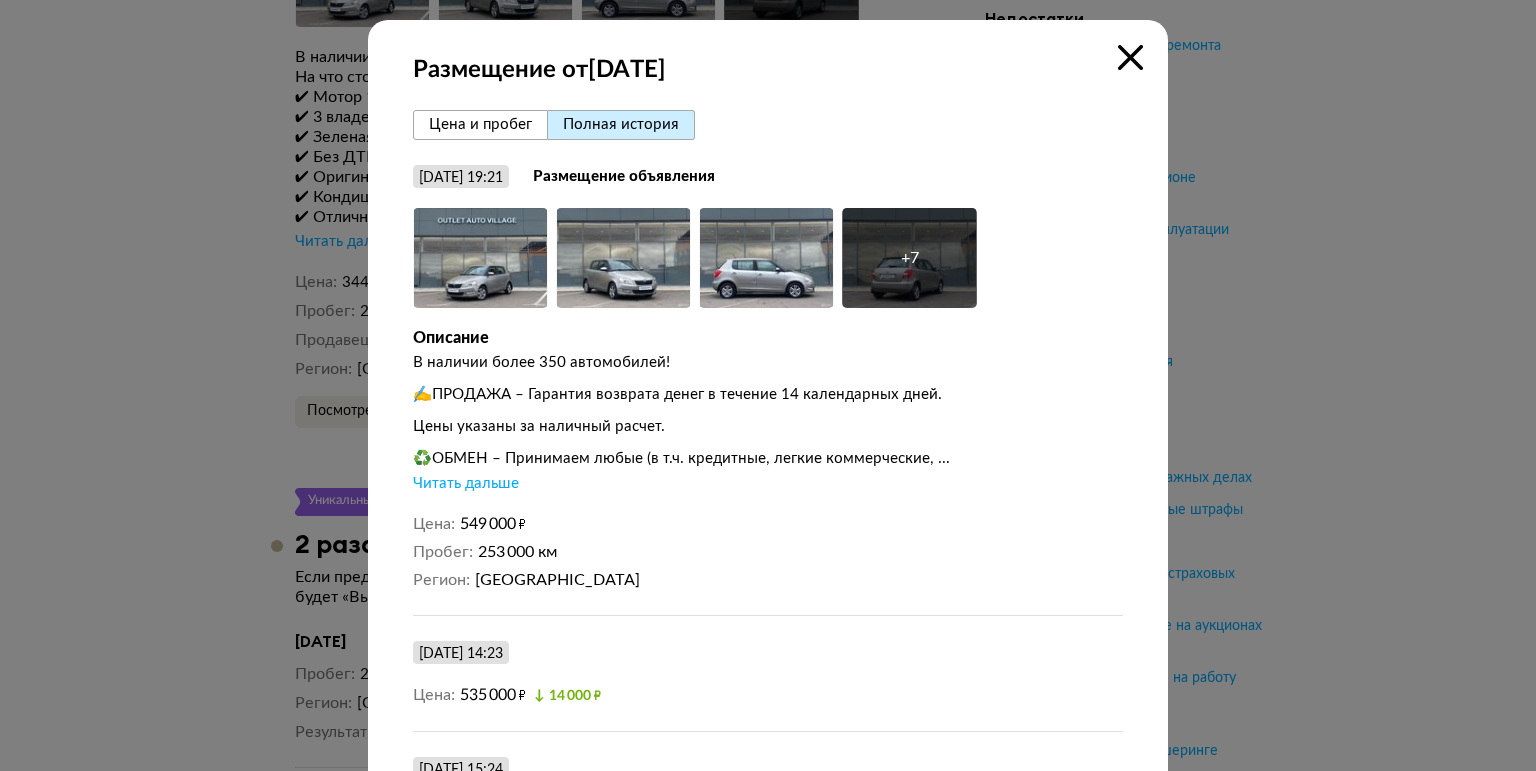 click at bounding box center [1130, 57] 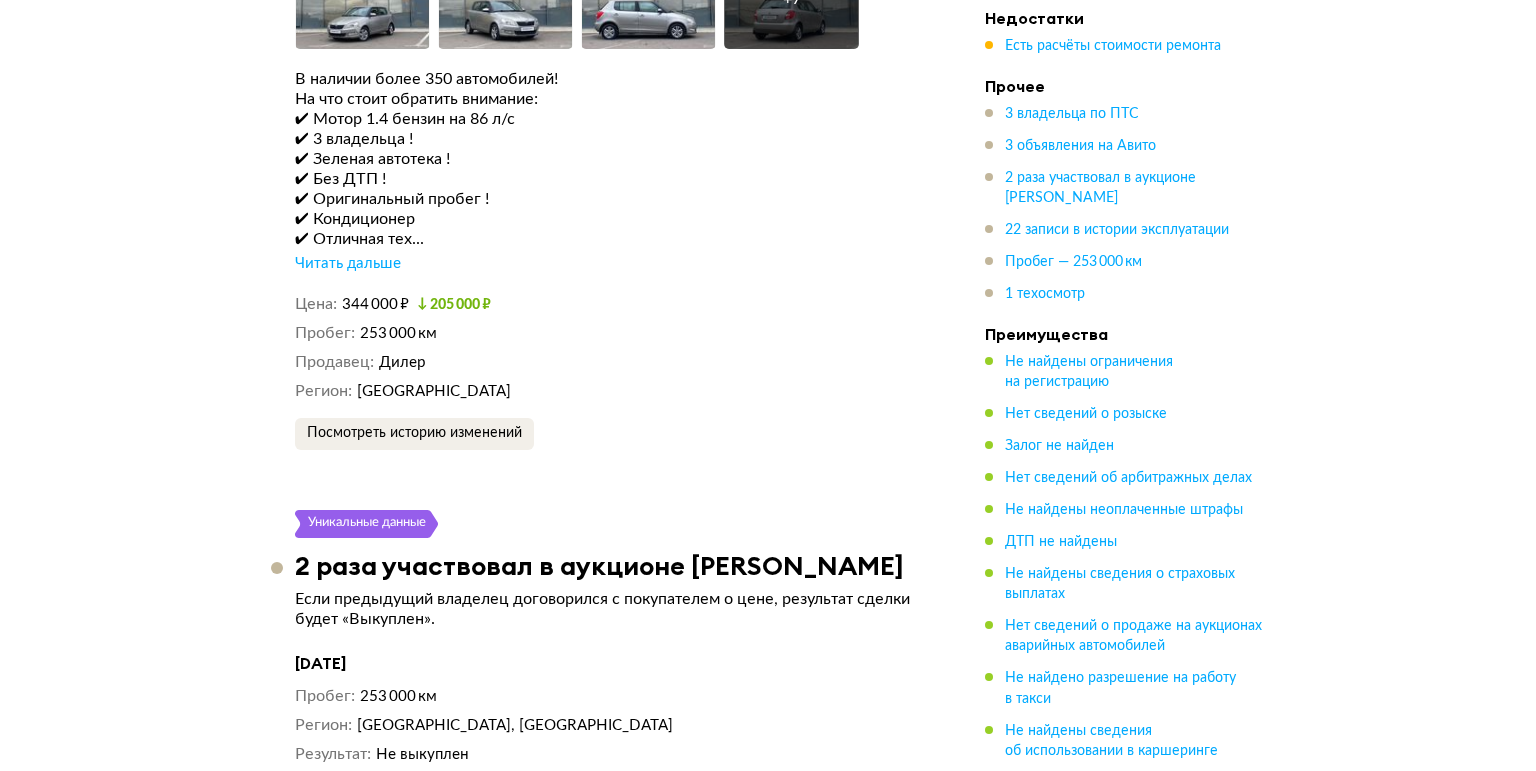 scroll, scrollTop: 5520, scrollLeft: 0, axis: vertical 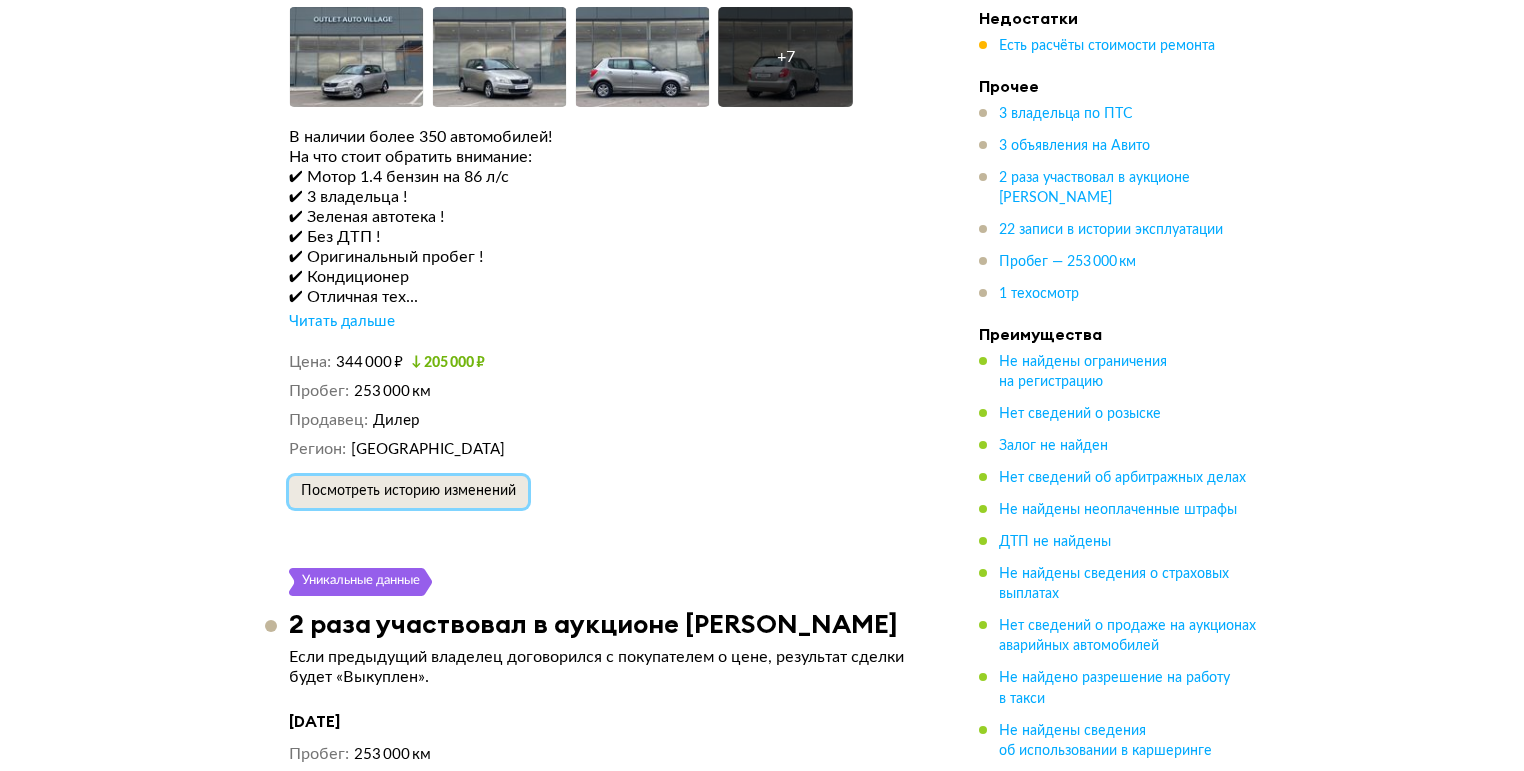 click on "Посмотреть историю изменений" at bounding box center (408, 491) 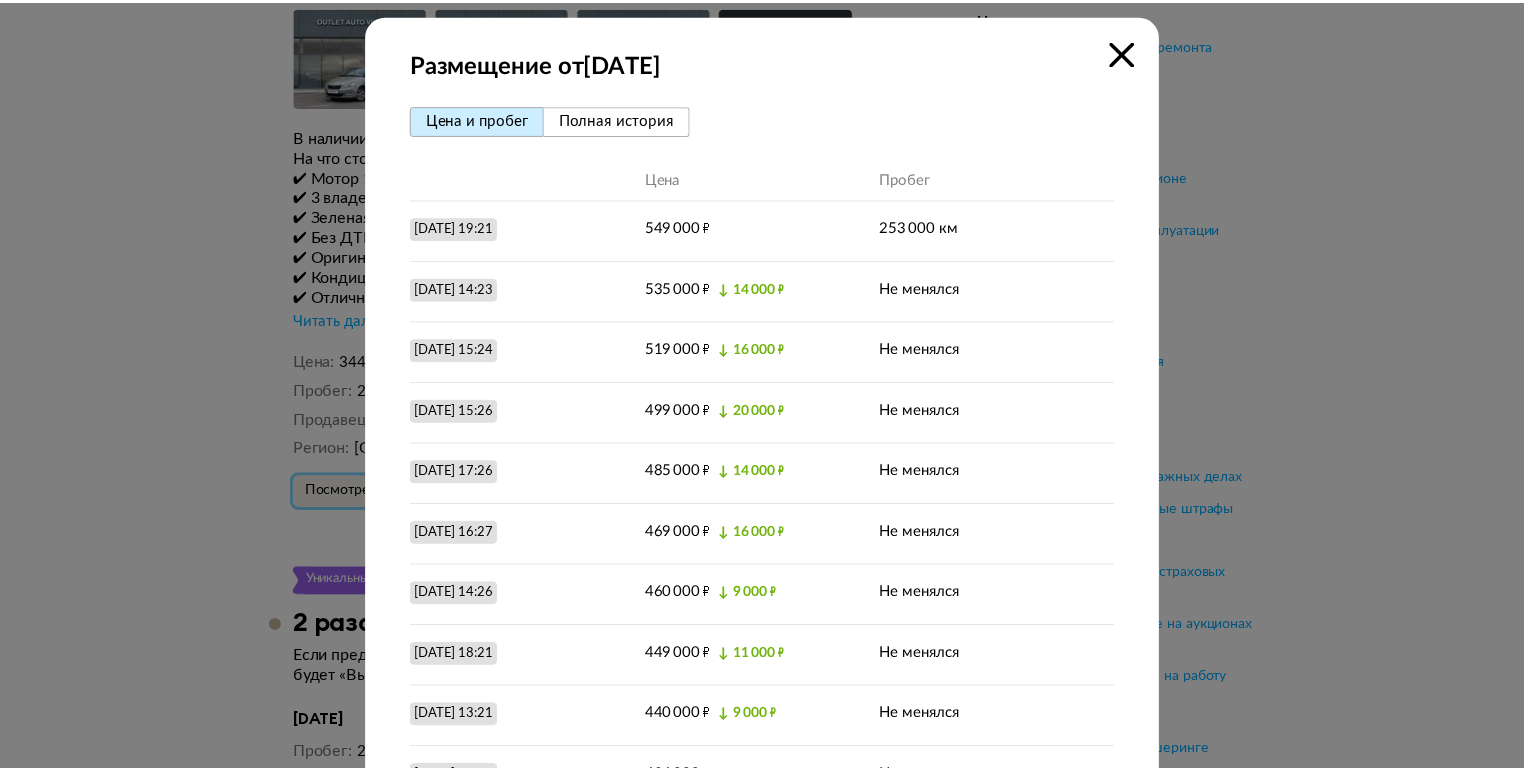 scroll, scrollTop: 0, scrollLeft: 0, axis: both 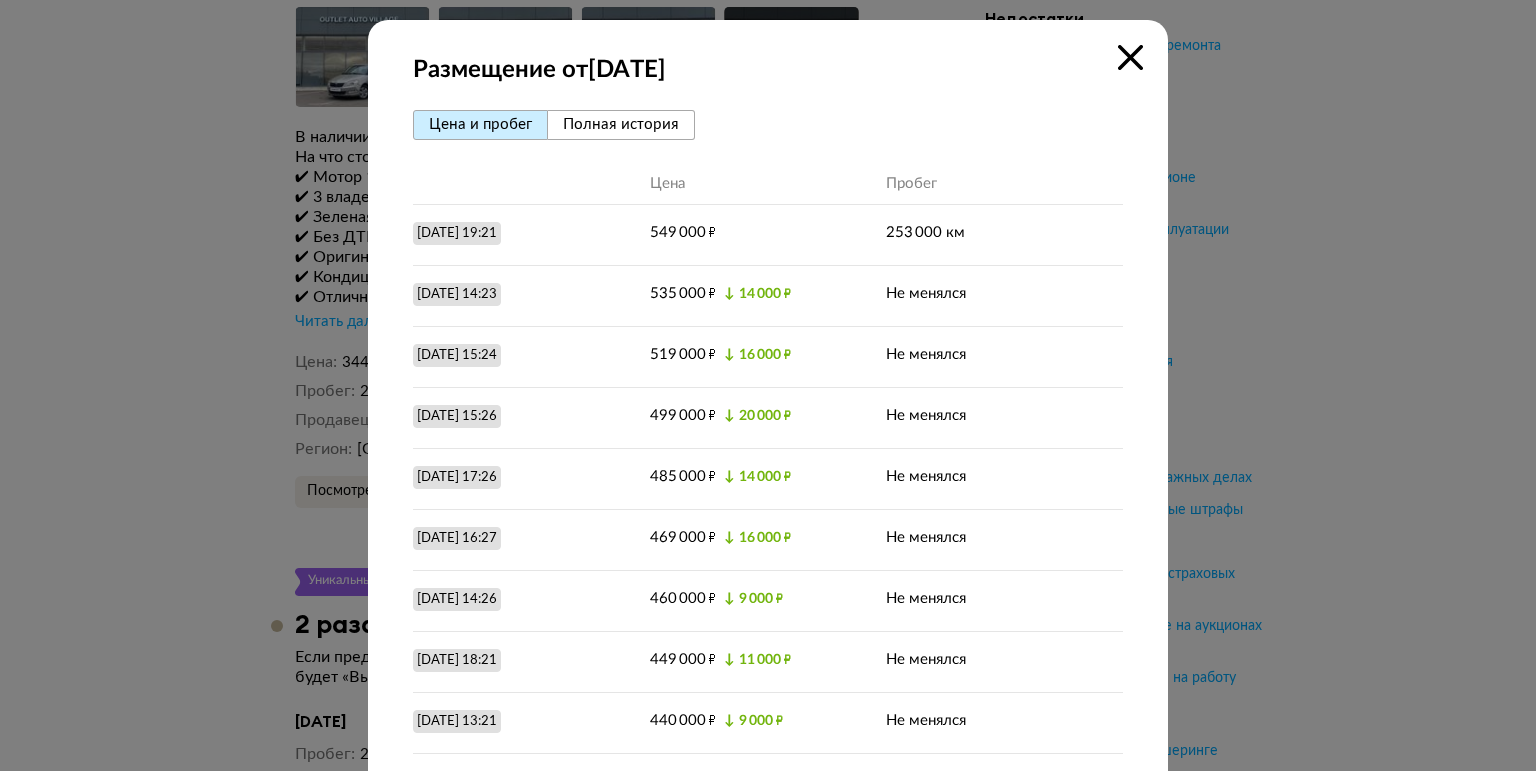 click at bounding box center (1130, 57) 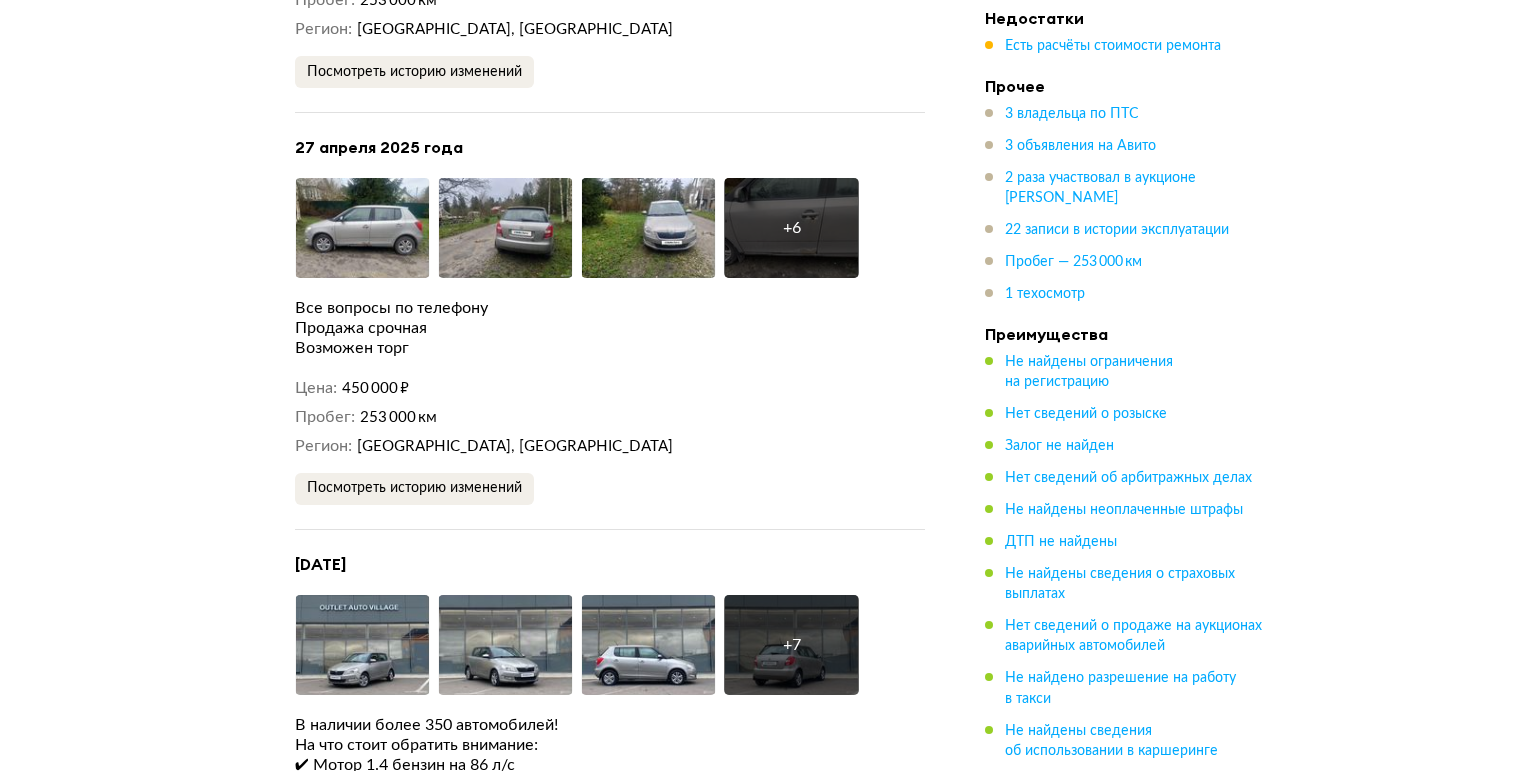 scroll, scrollTop: 4880, scrollLeft: 0, axis: vertical 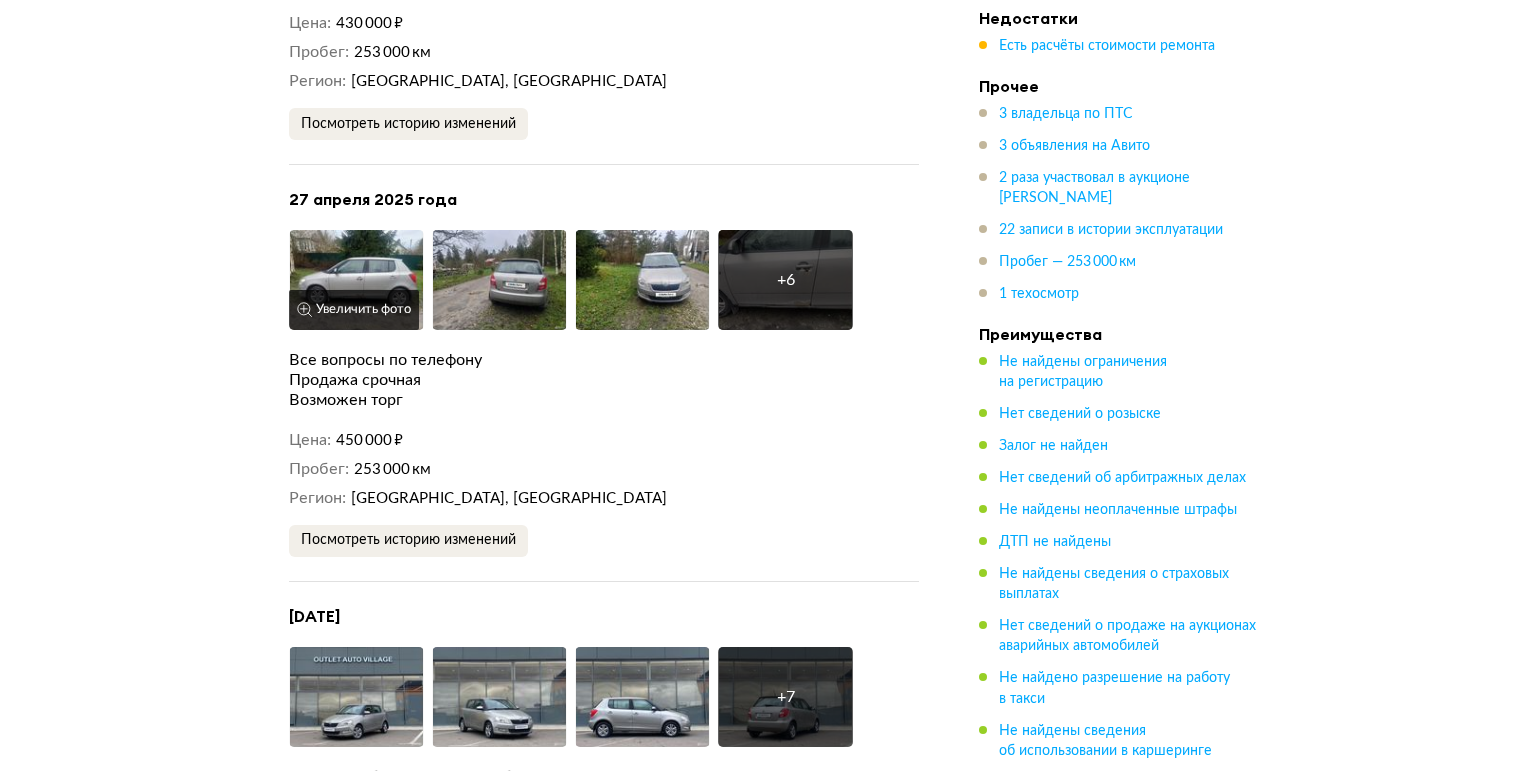 click at bounding box center (356, 280) 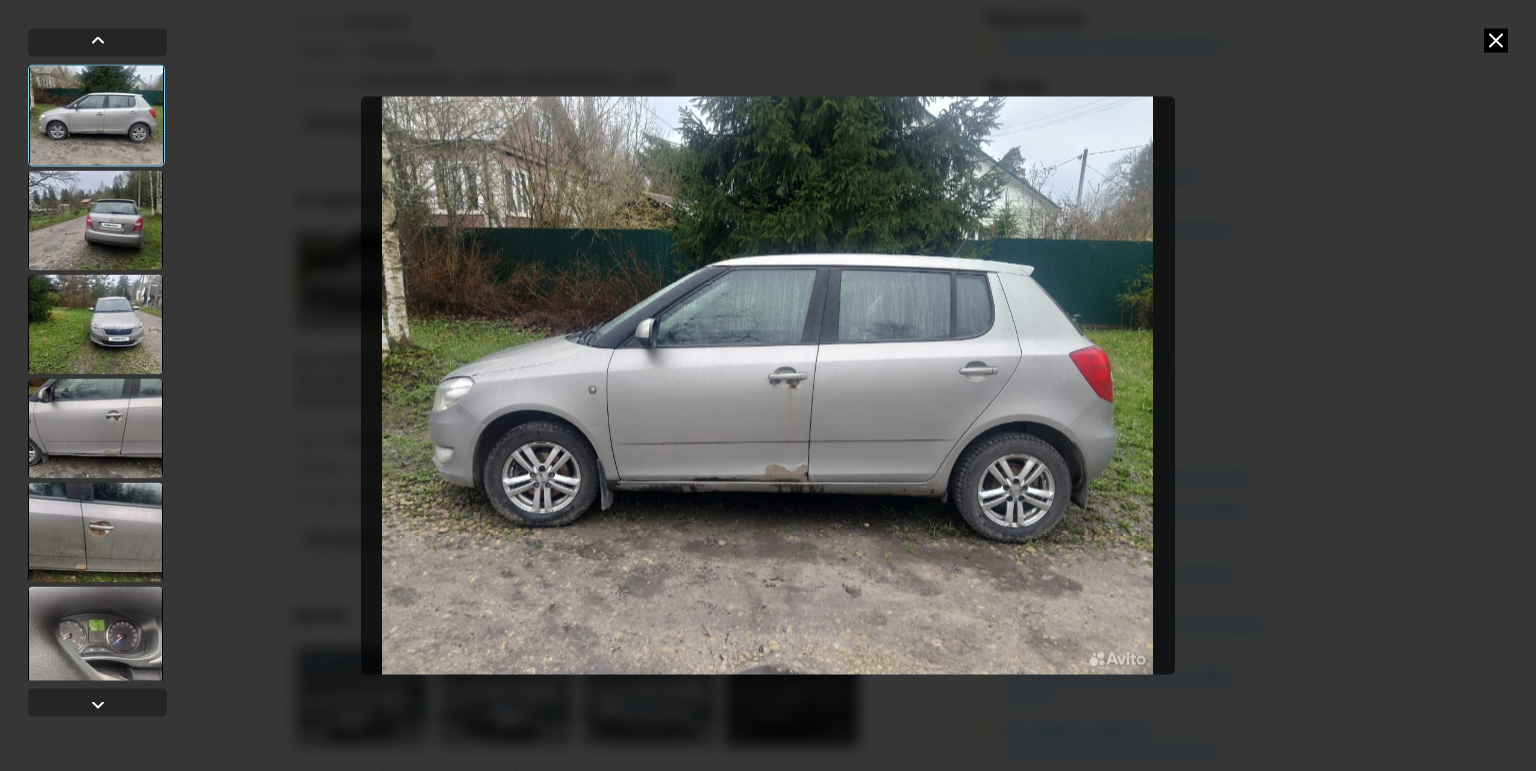 click at bounding box center (768, 385) 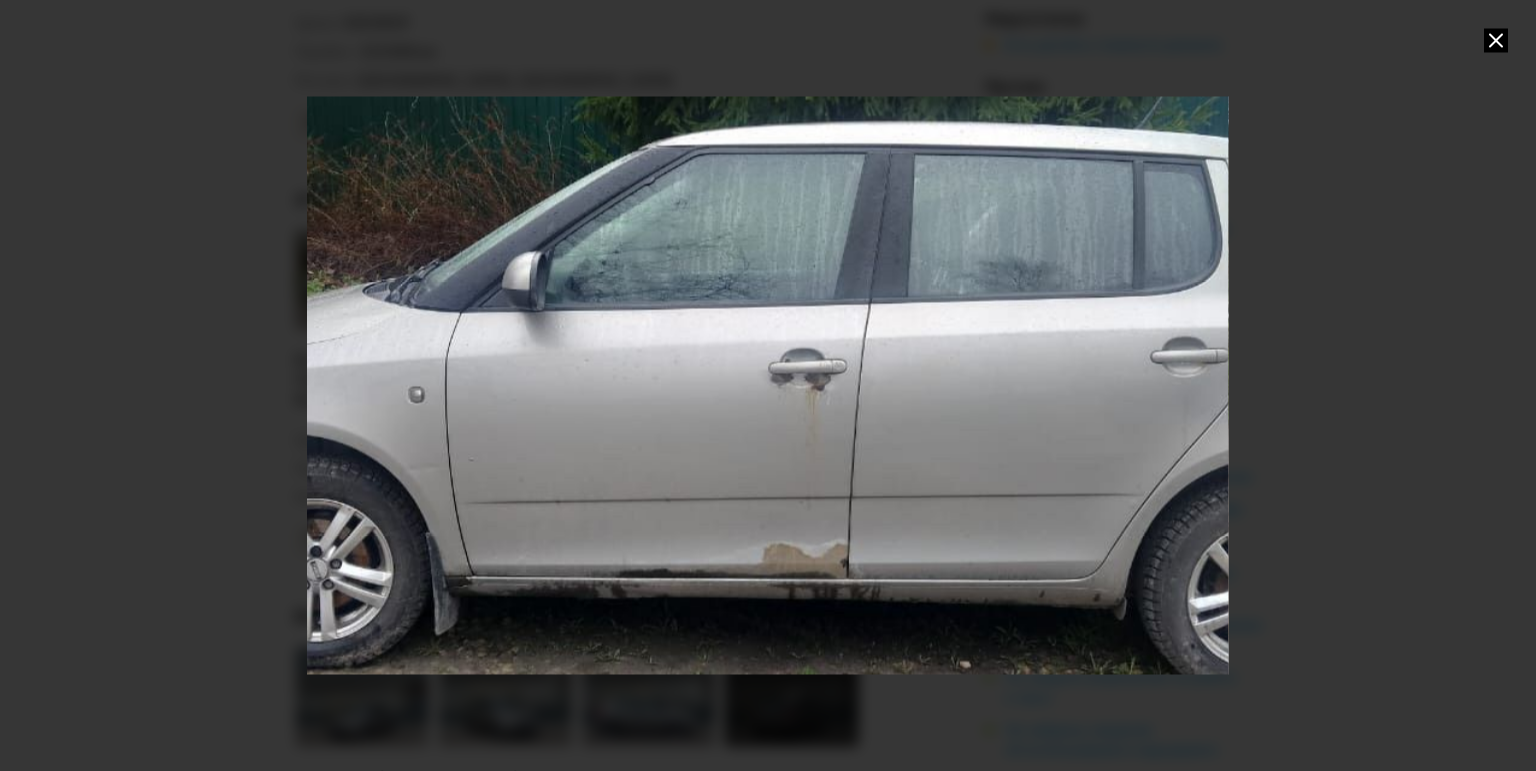 click at bounding box center (767, 385) 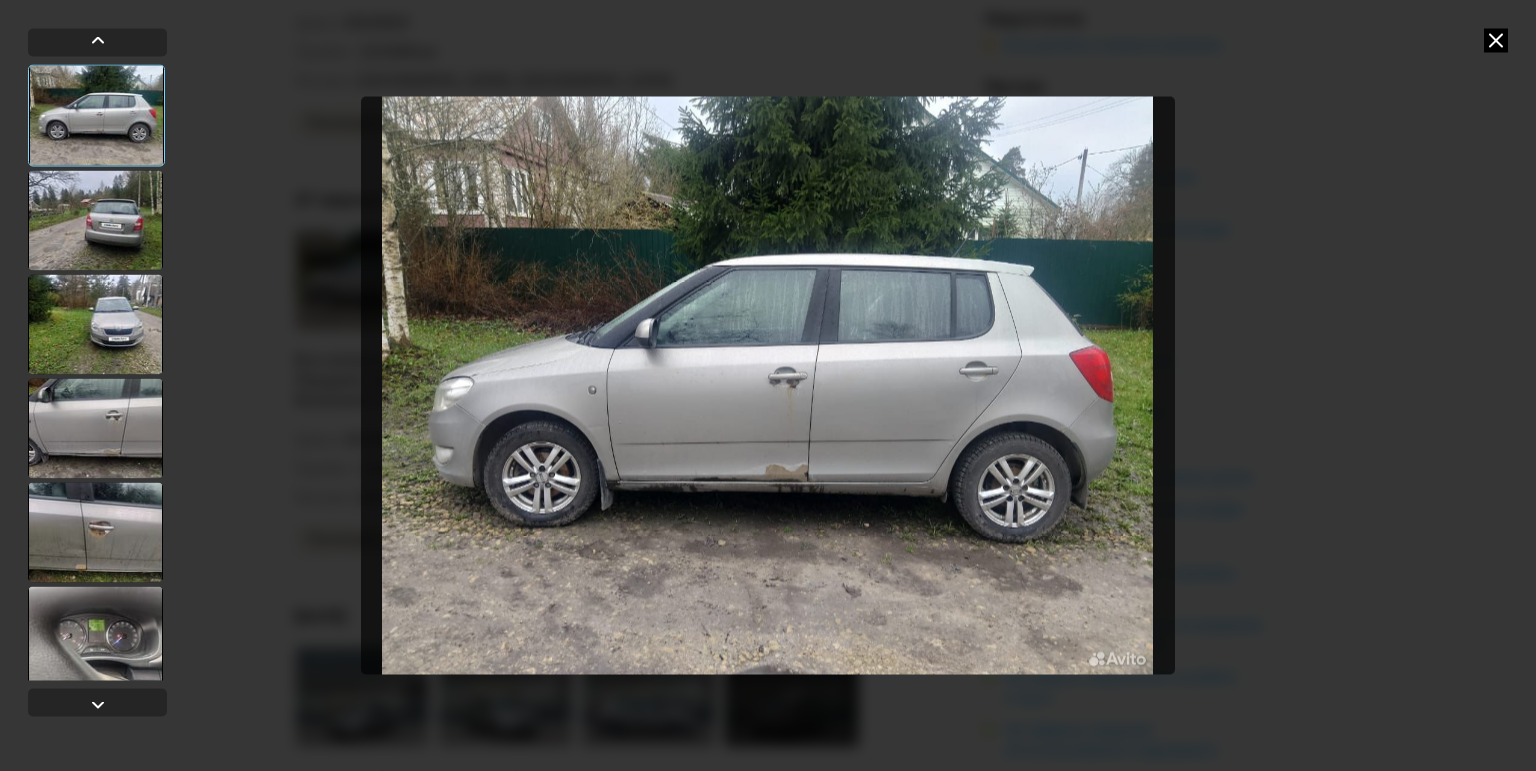 click at bounding box center (95, 532) 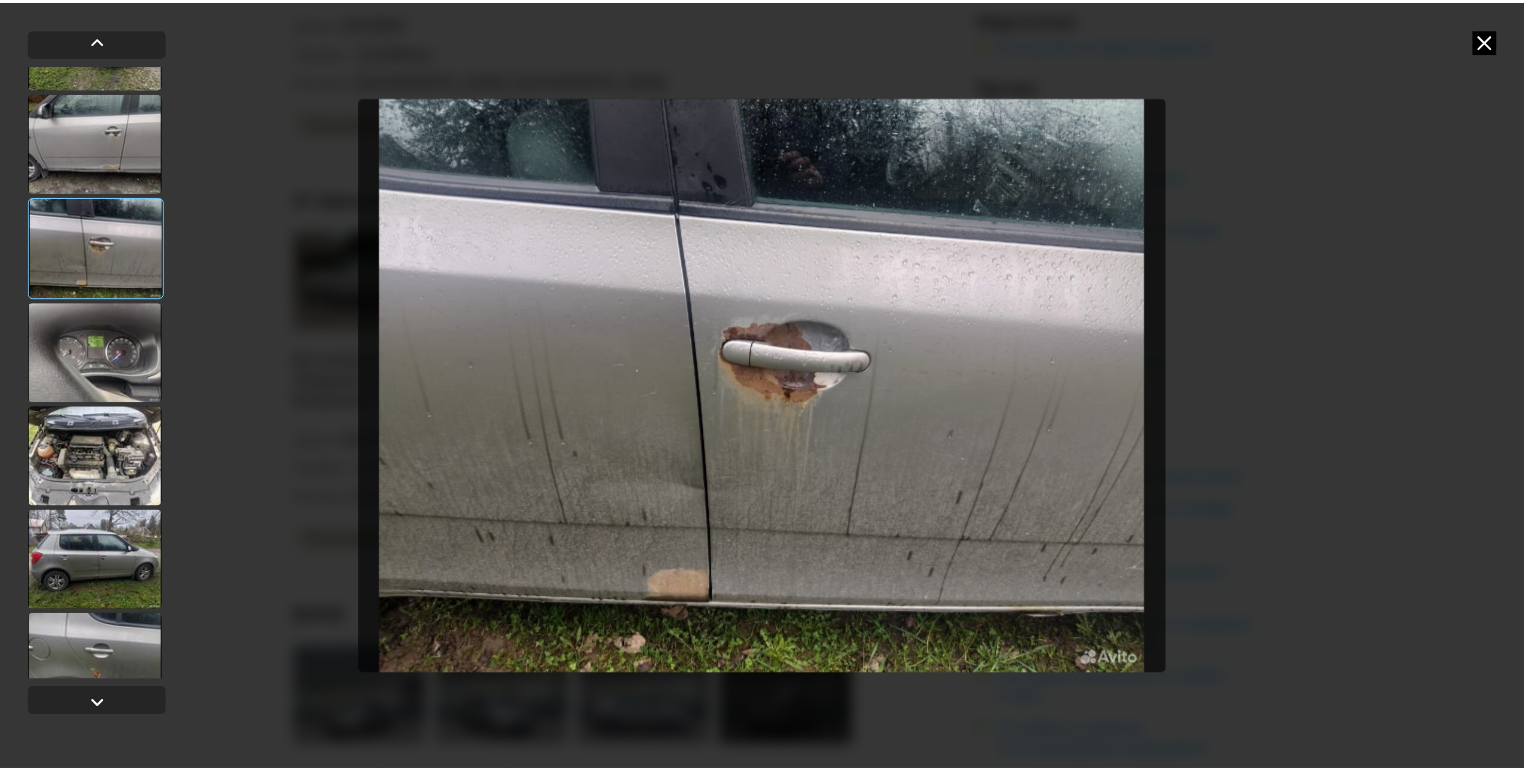 scroll, scrollTop: 320, scrollLeft: 0, axis: vertical 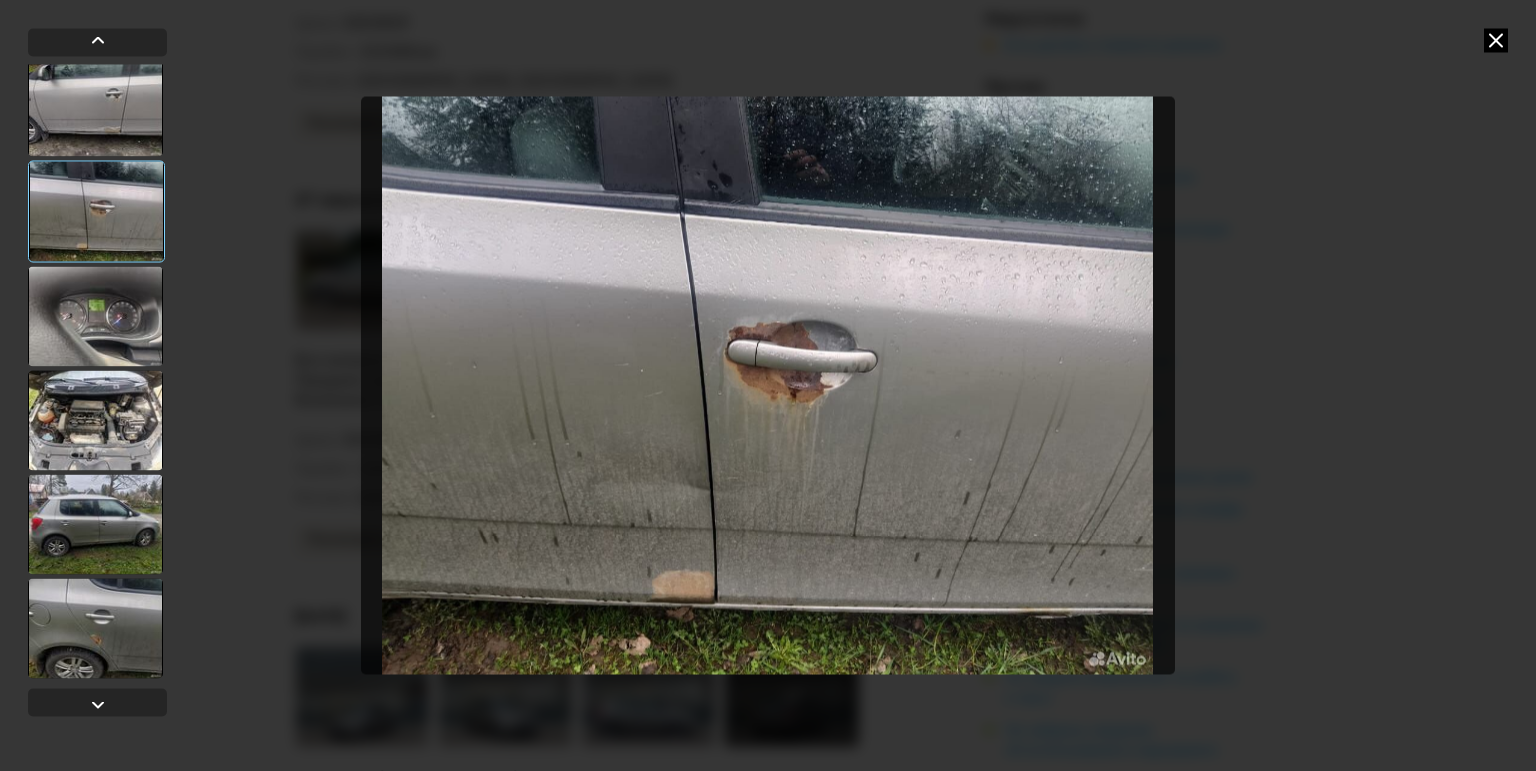 click at bounding box center (95, 628) 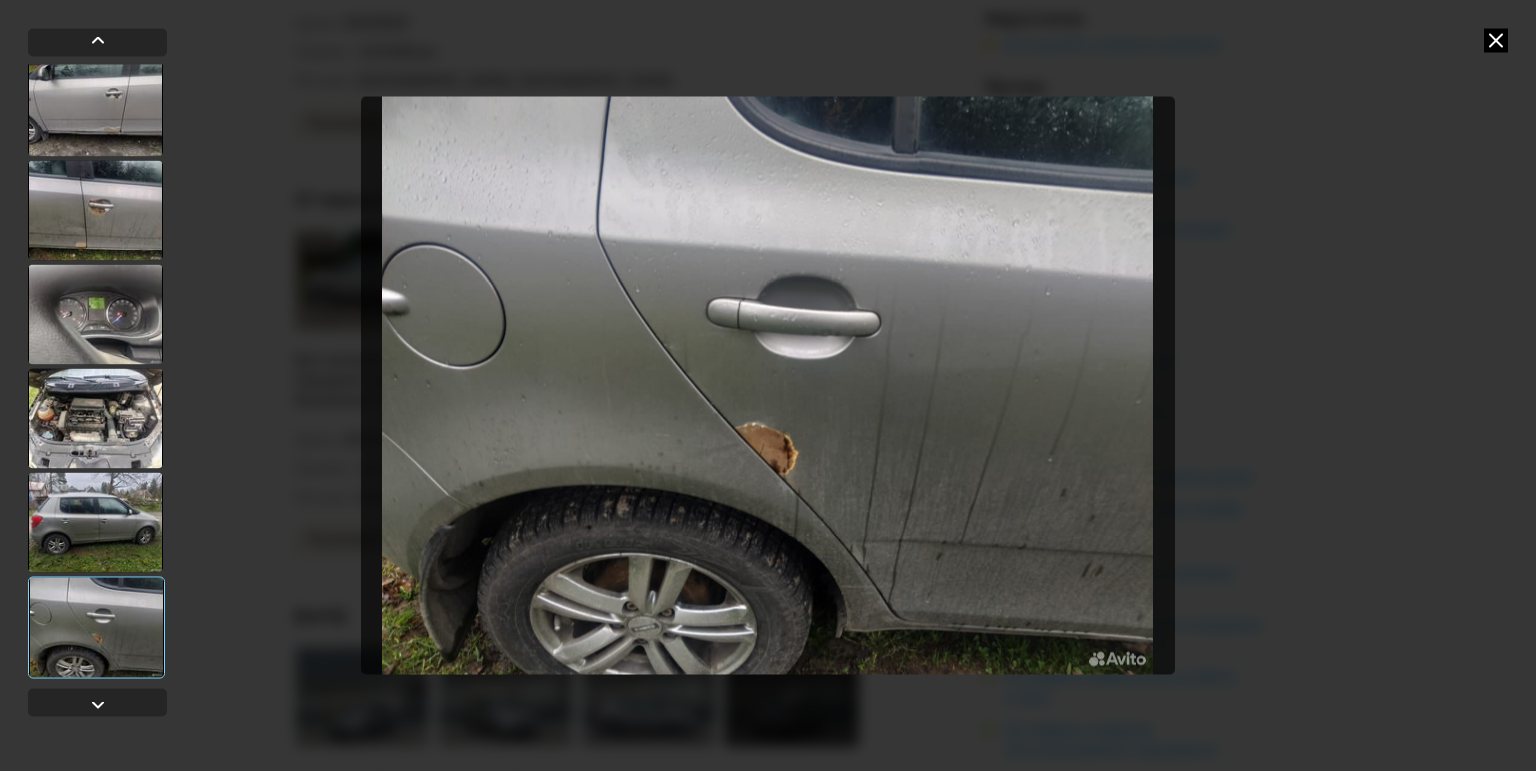 click at bounding box center [95, 210] 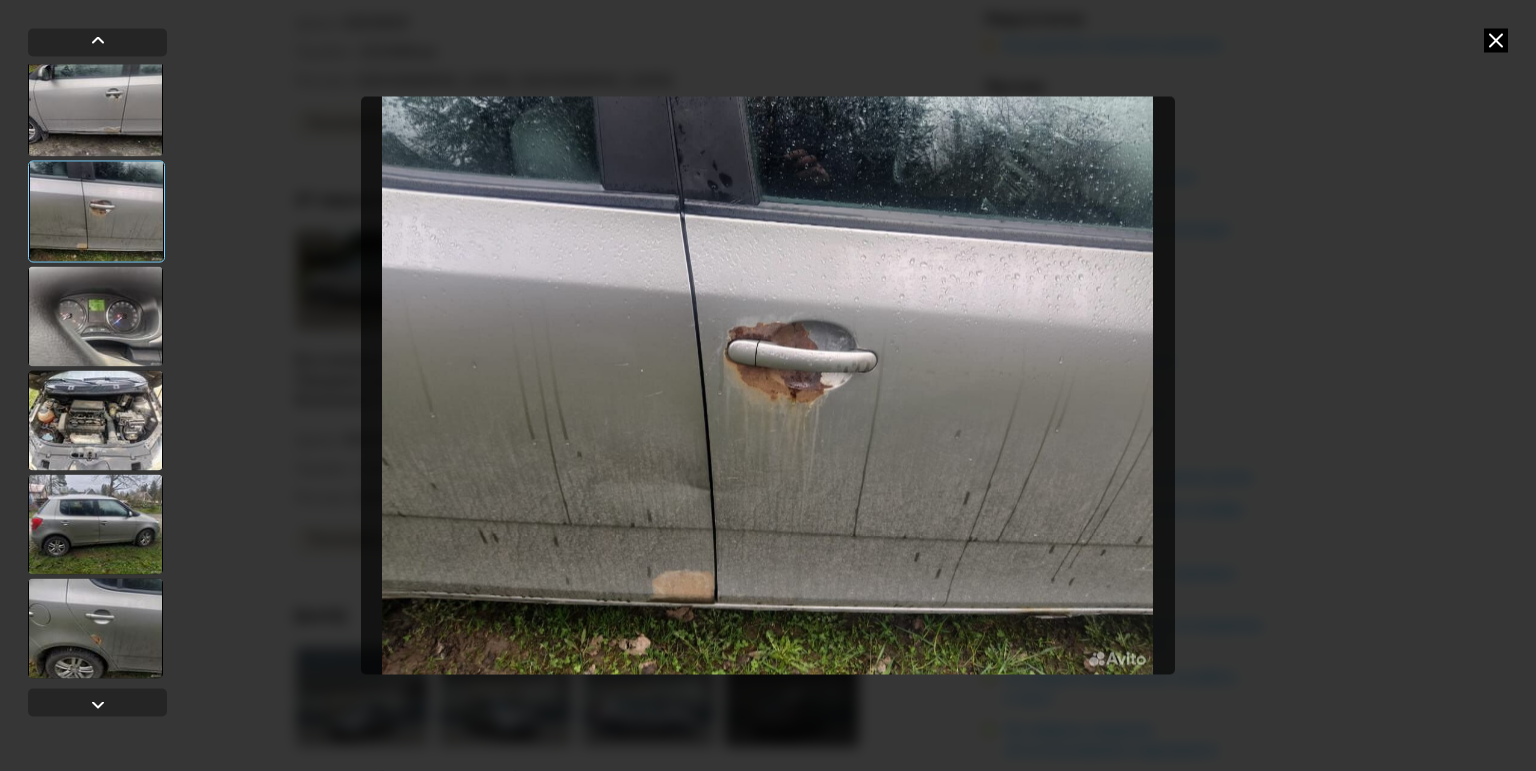 click at bounding box center (1496, 40) 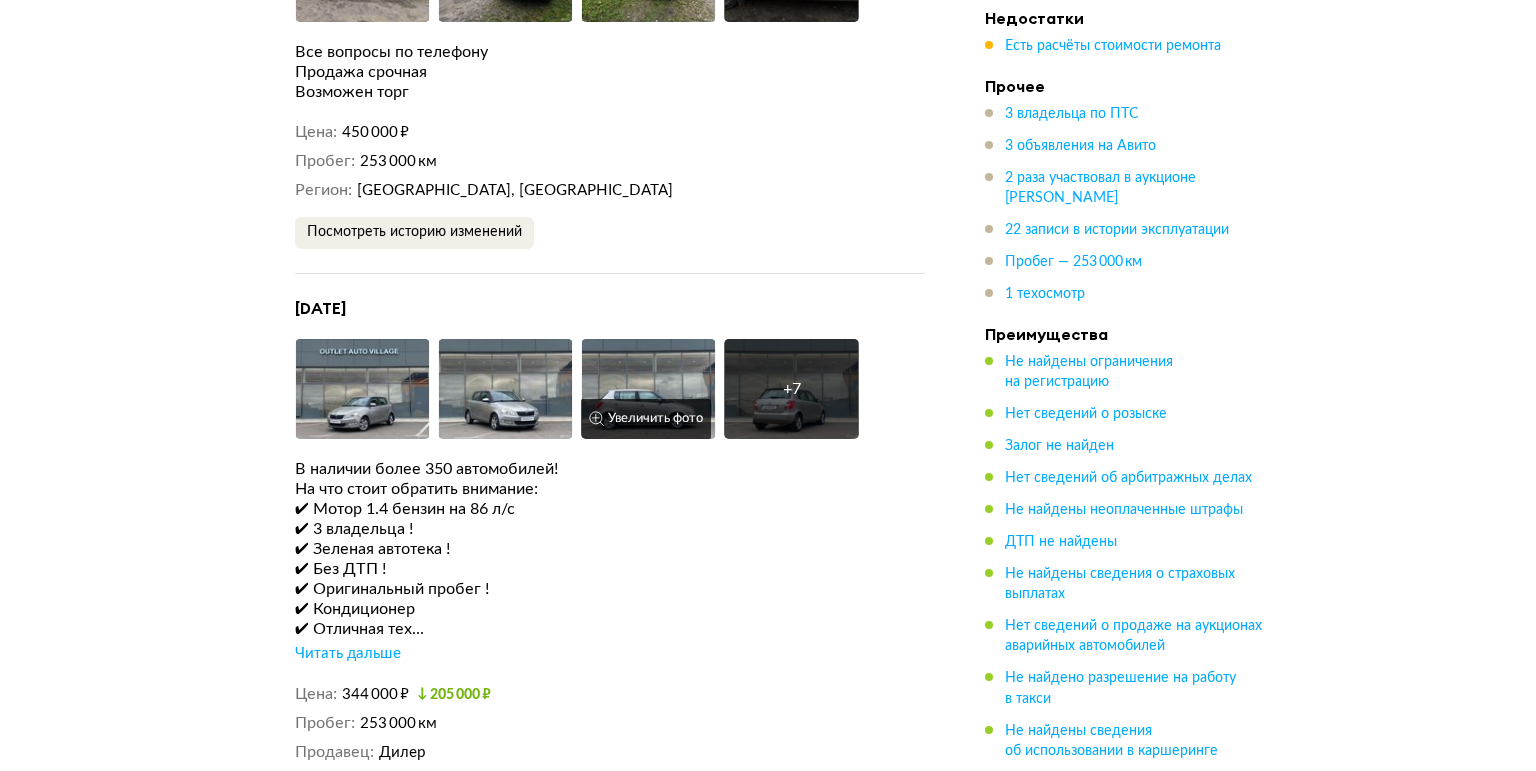 scroll, scrollTop: 5200, scrollLeft: 0, axis: vertical 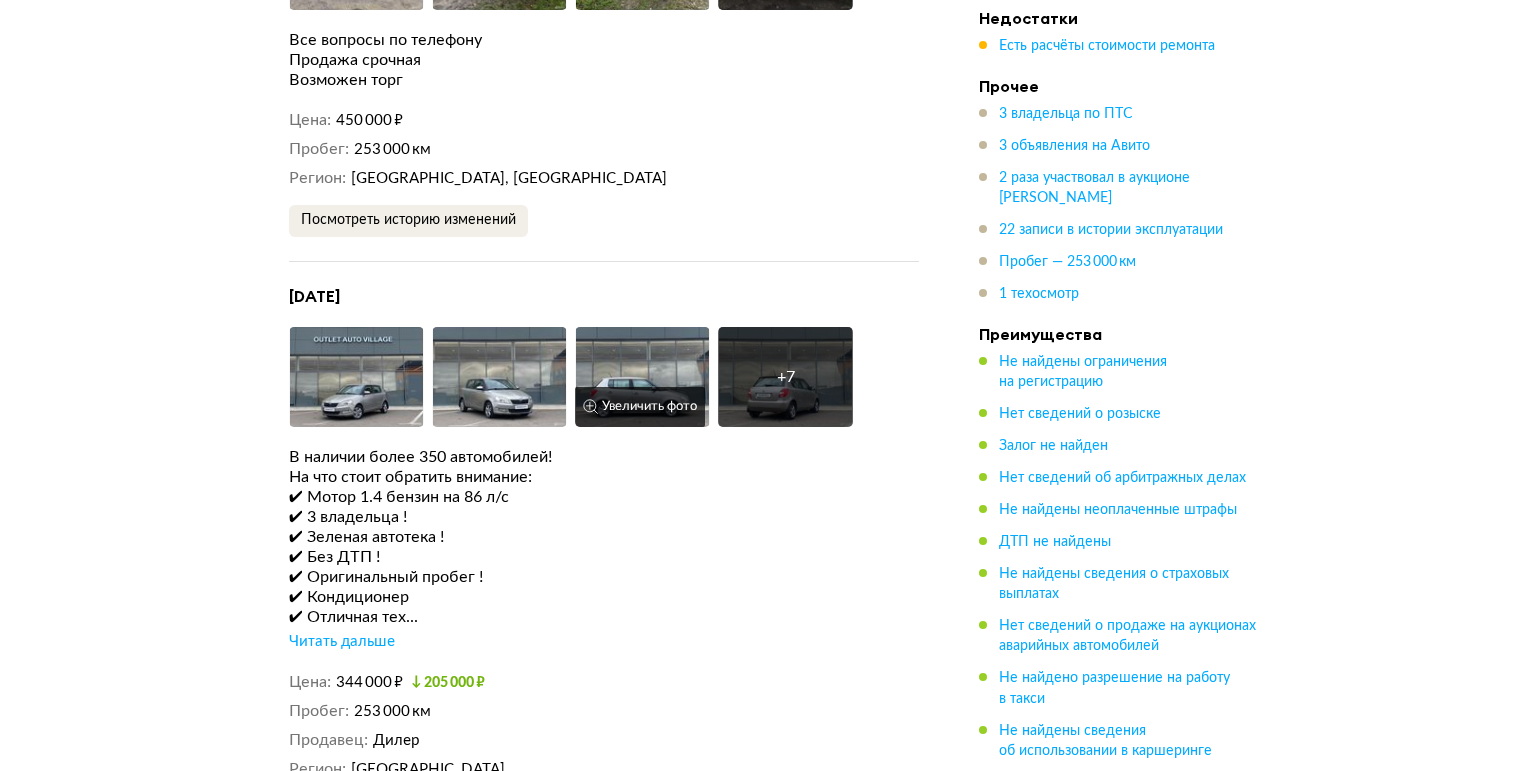 click on "Увеличить фото" at bounding box center (640, 407) 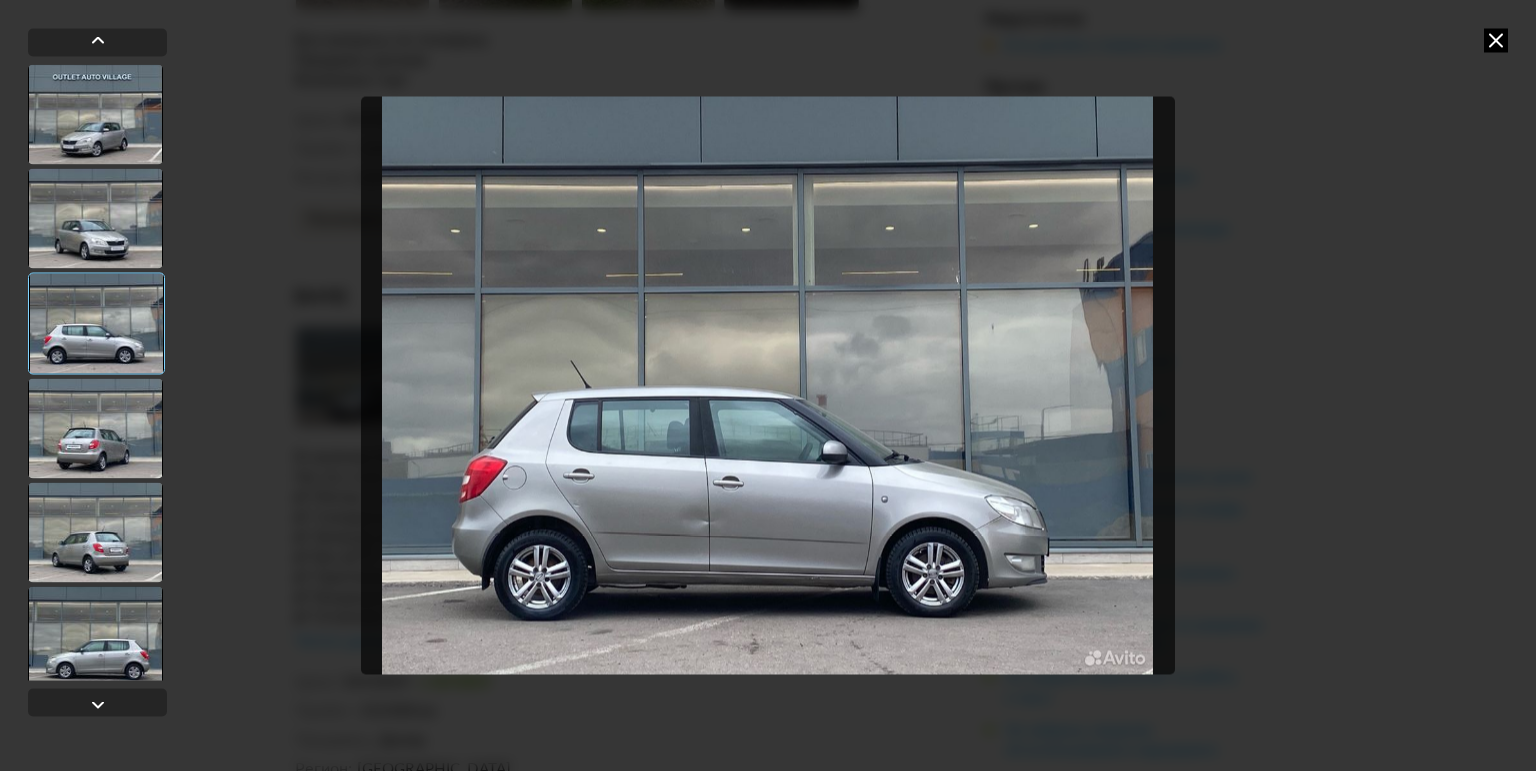click at bounding box center (768, 385) 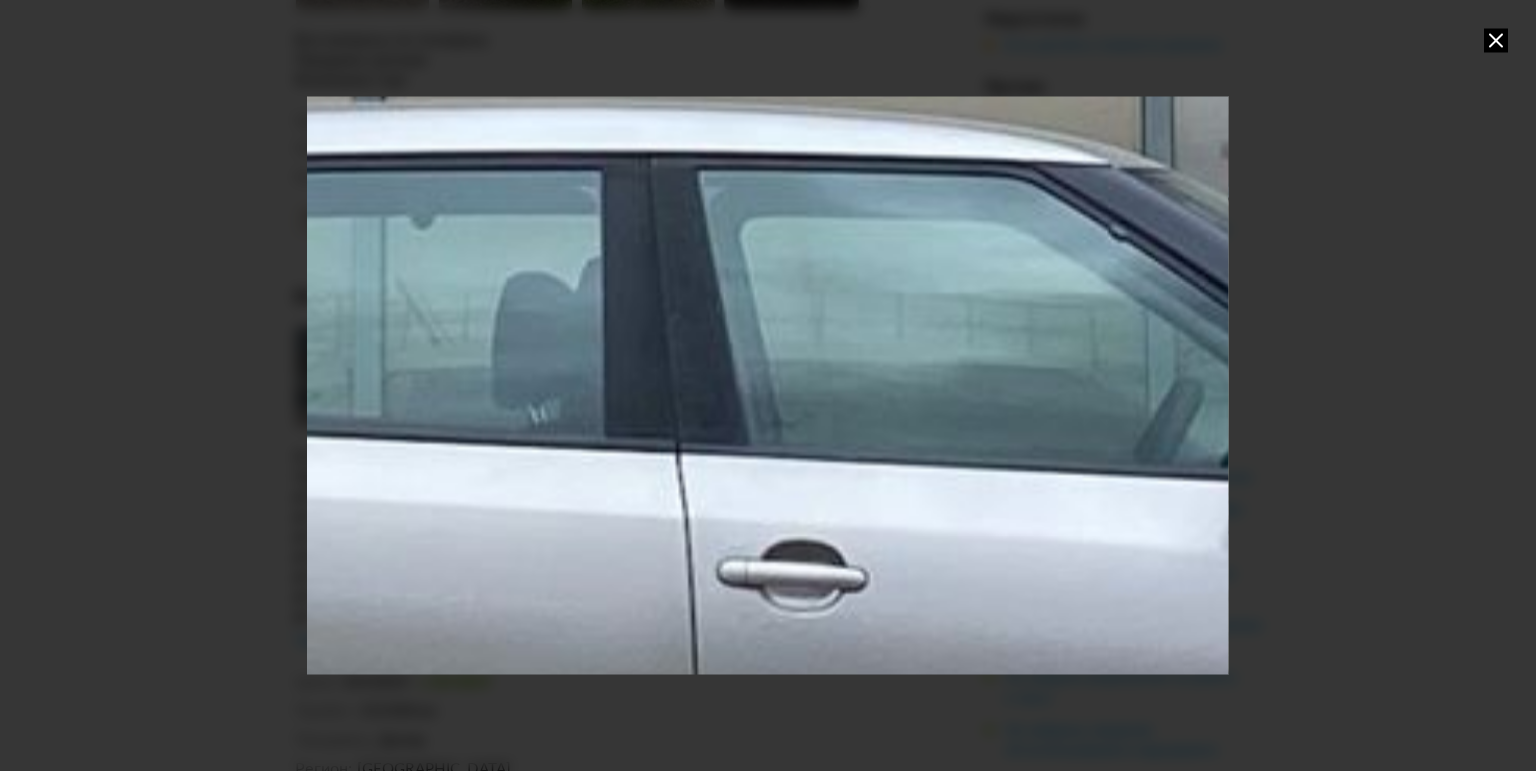 drag, startPoint x: 910, startPoint y: 456, endPoint x: 1329, endPoint y: -61, distance: 665.4698 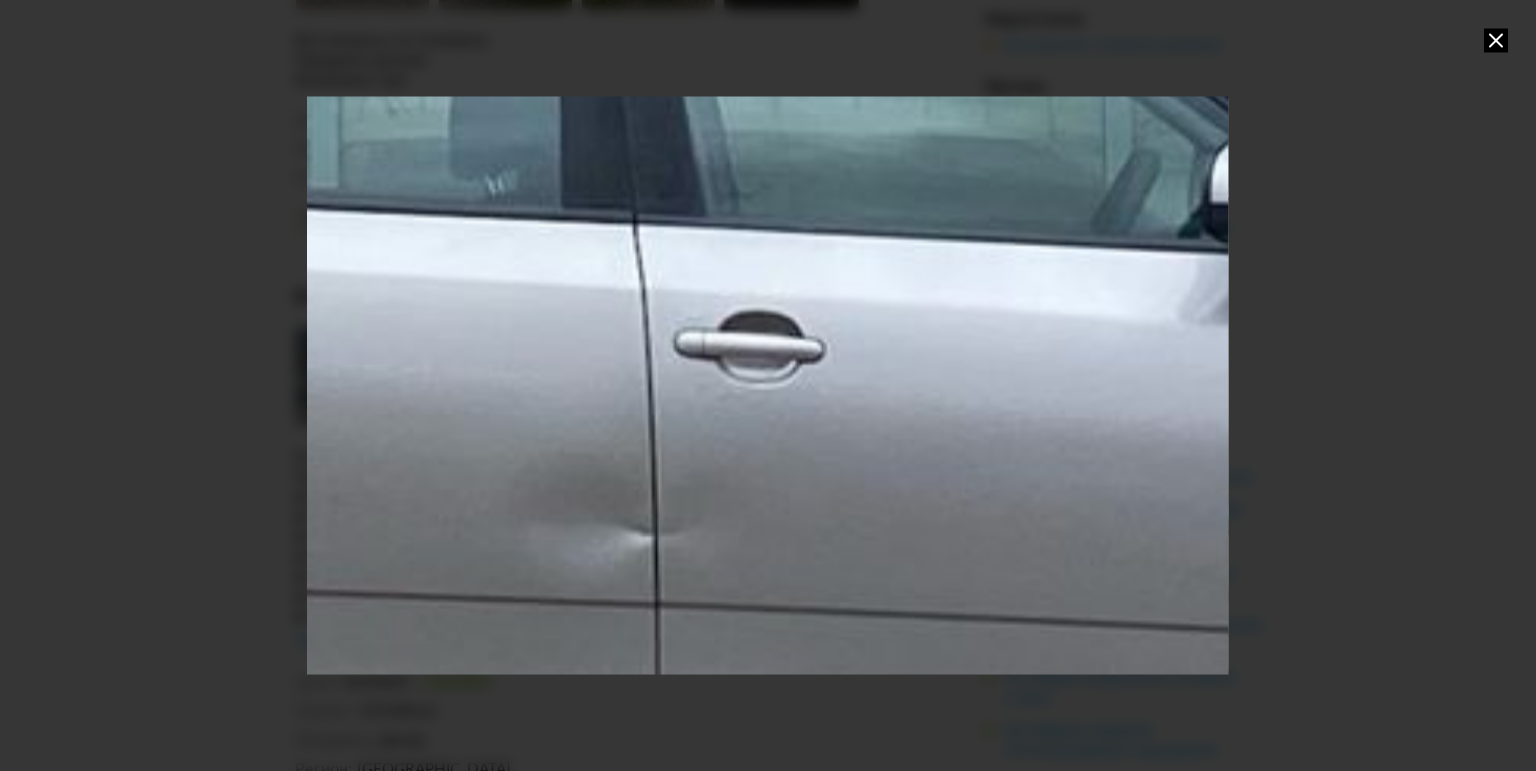 drag, startPoint x: 857, startPoint y: 632, endPoint x: 575, endPoint y: 540, distance: 296.62772 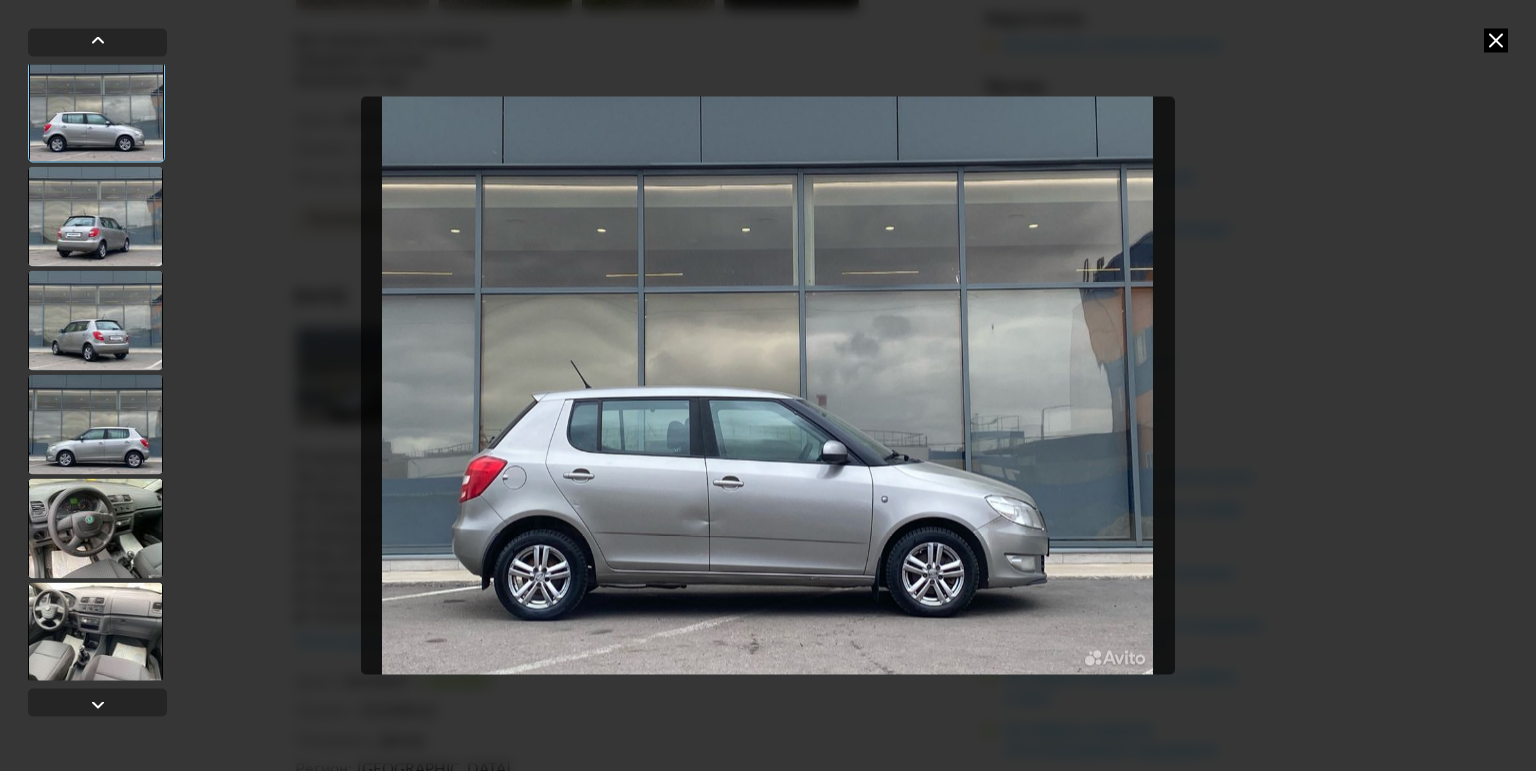 scroll, scrollTop: 320, scrollLeft: 0, axis: vertical 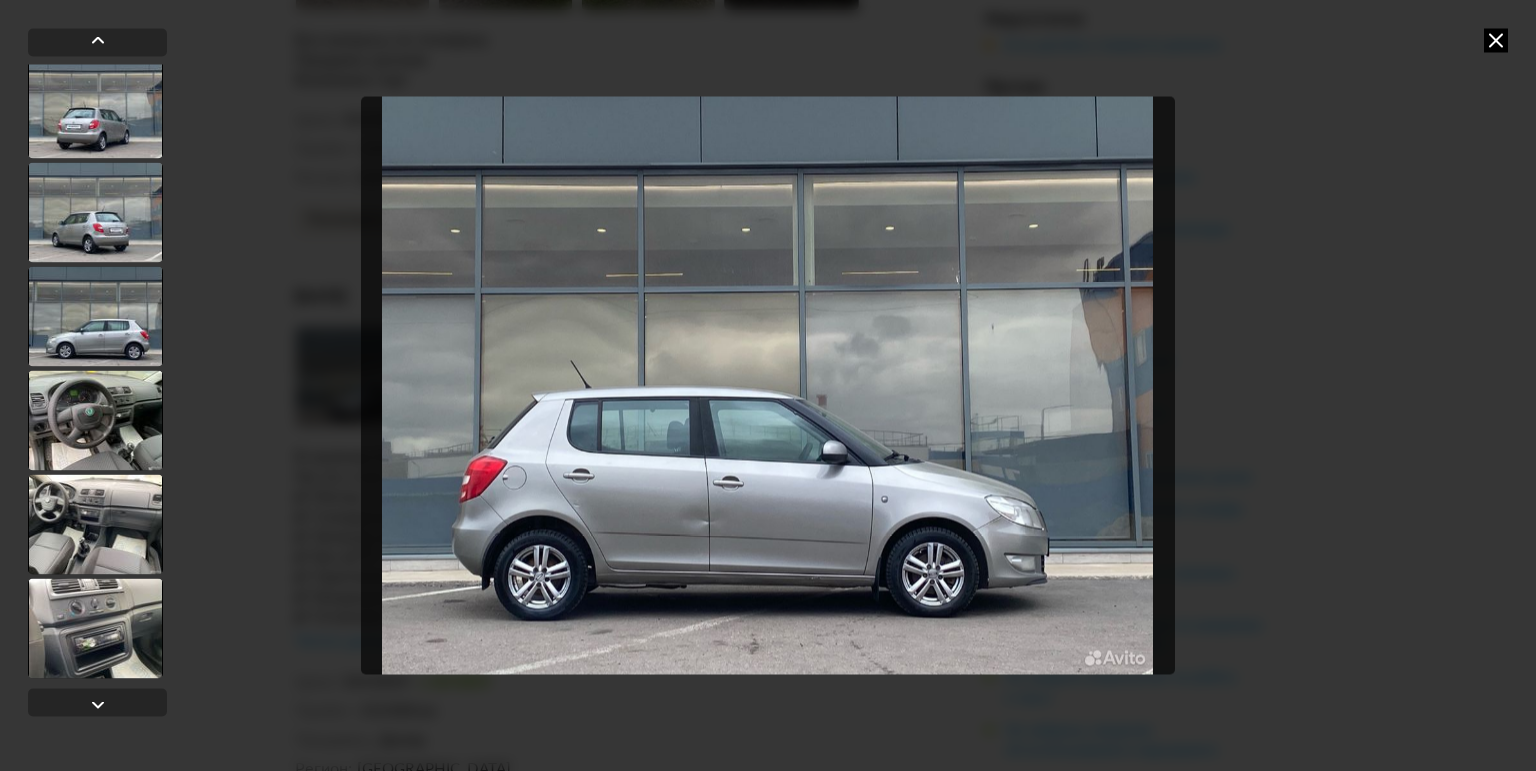 click at bounding box center (95, 316) 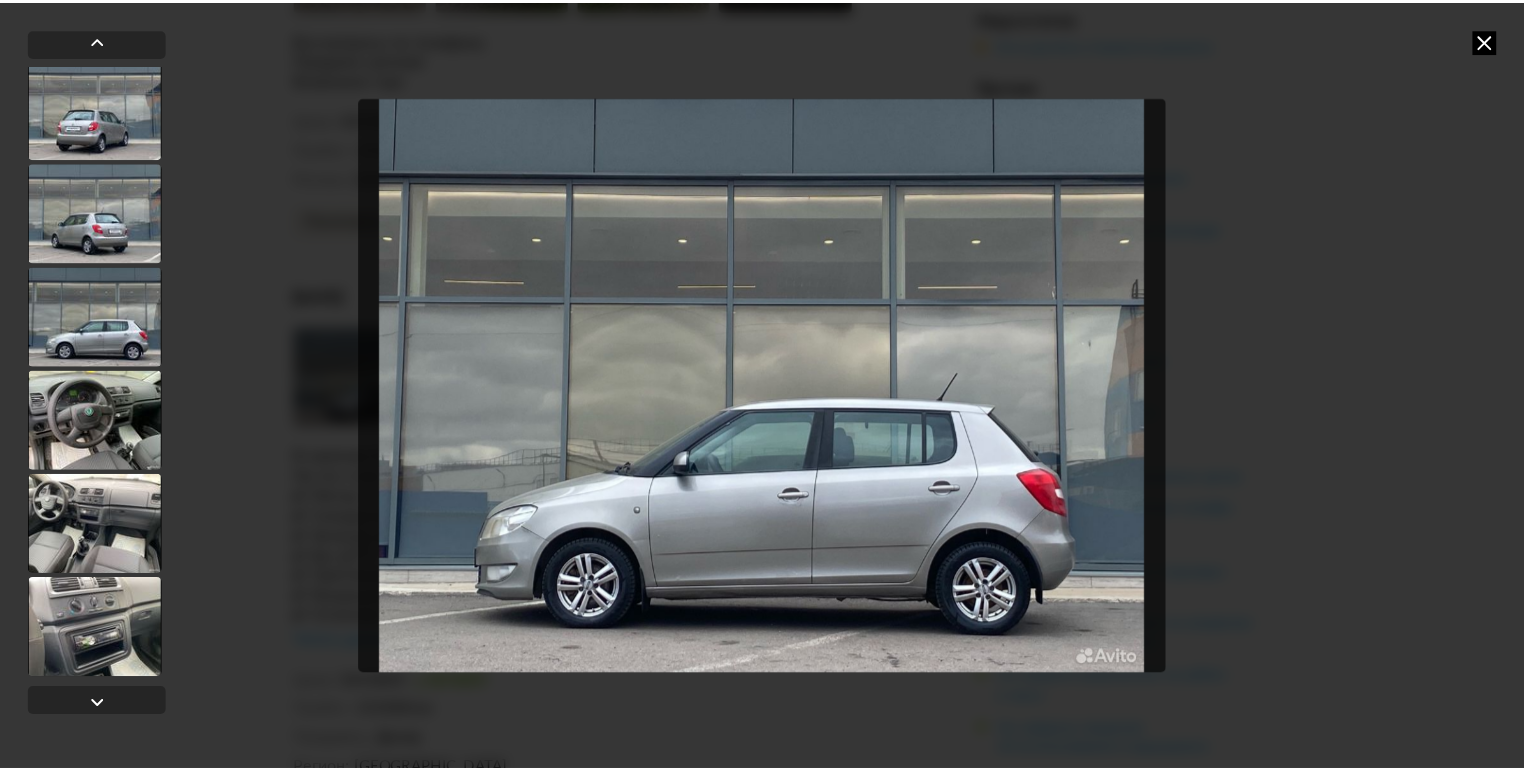 scroll, scrollTop: 318, scrollLeft: 0, axis: vertical 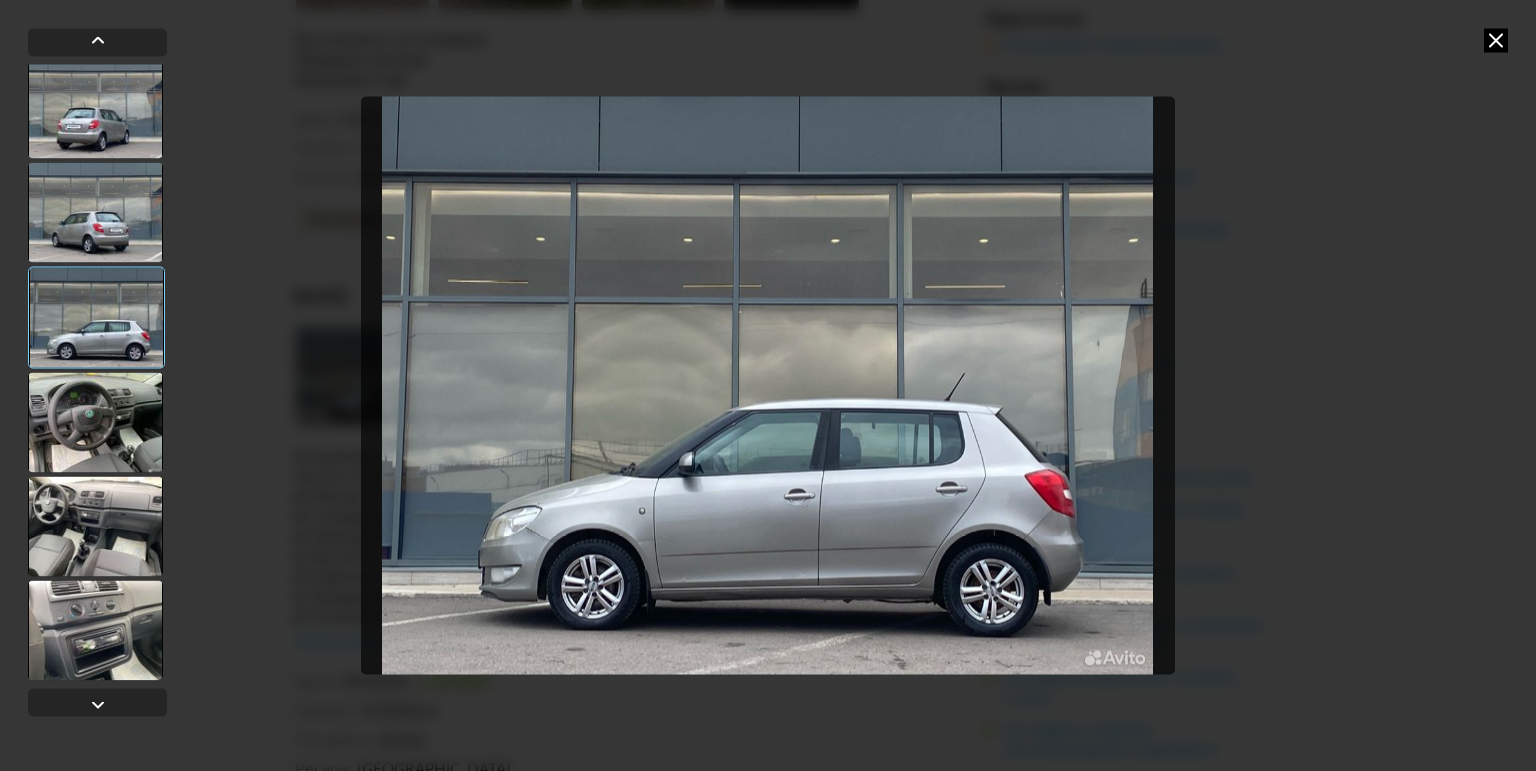 click at bounding box center [768, 385] 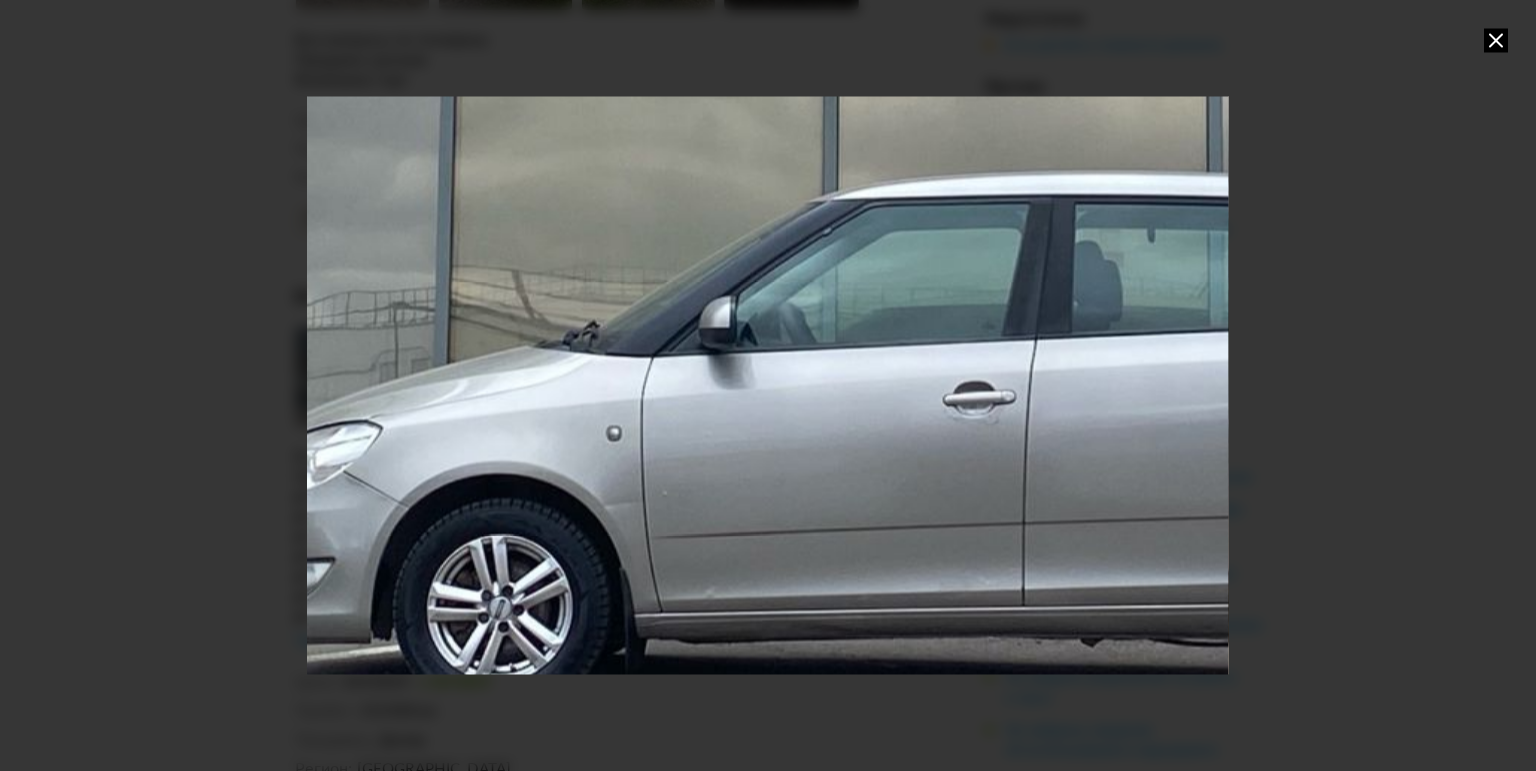 drag, startPoint x: 760, startPoint y: 454, endPoint x: 892, endPoint y: 204, distance: 282.70834 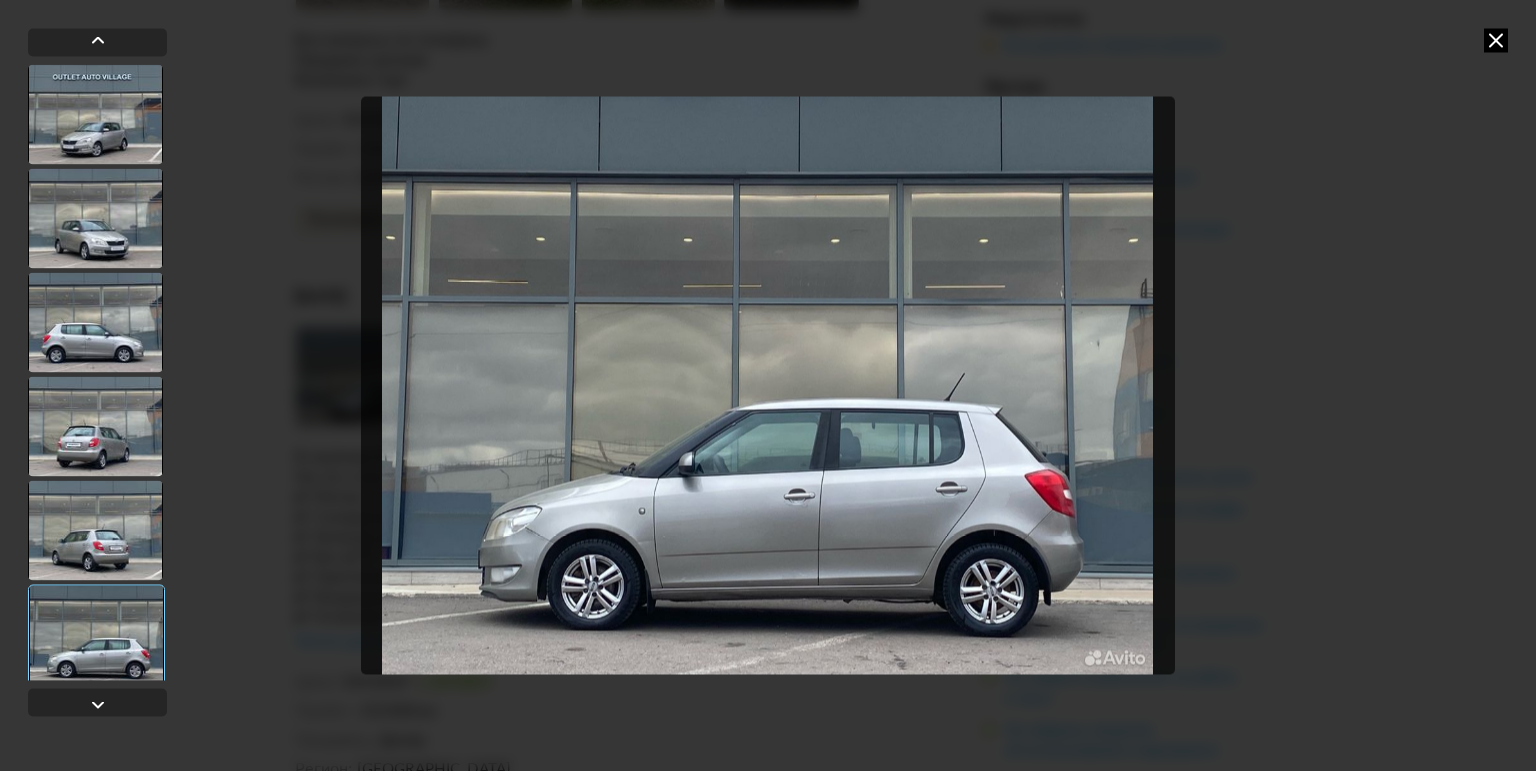 click at bounding box center [1496, 40] 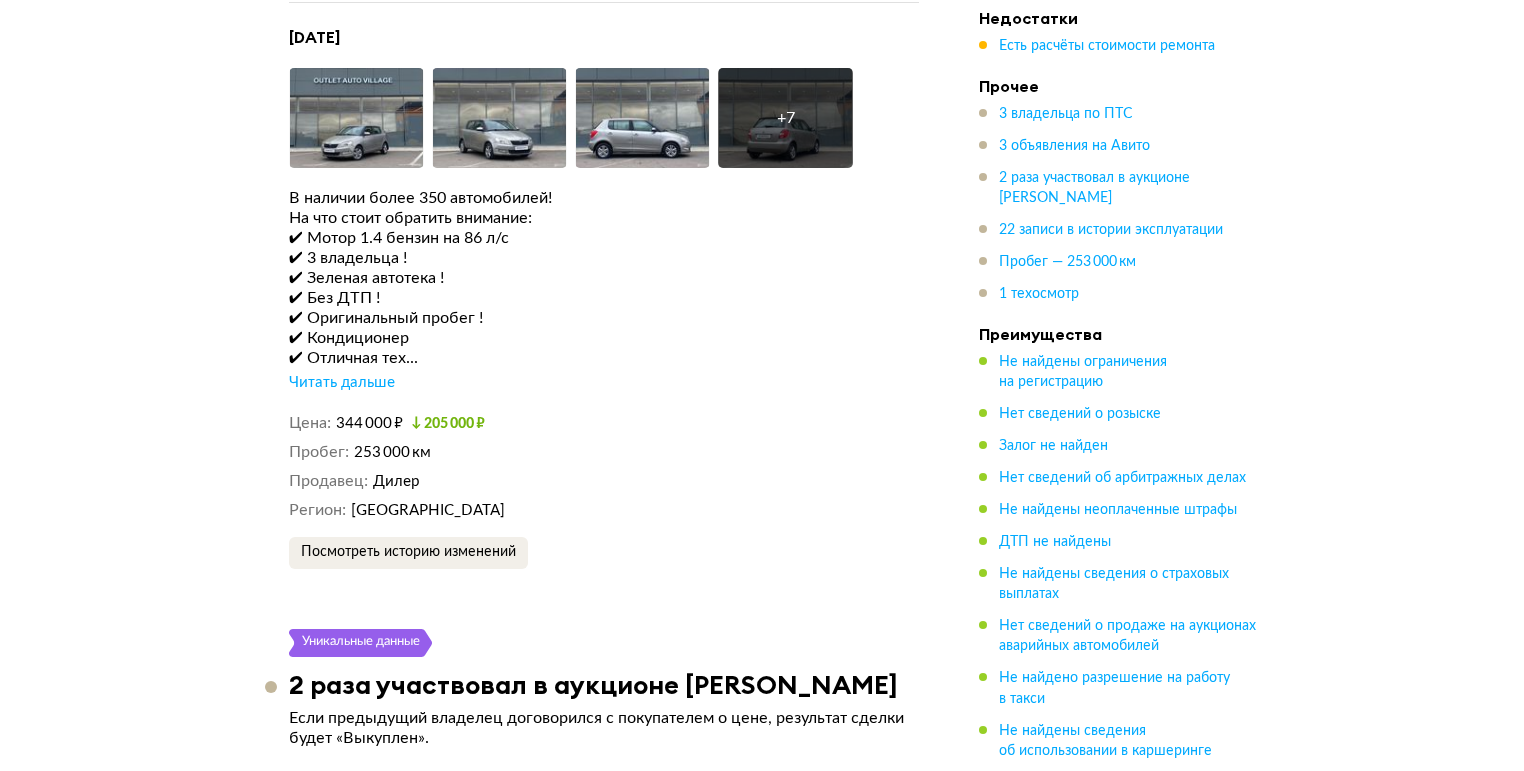 scroll, scrollTop: 5680, scrollLeft: 0, axis: vertical 